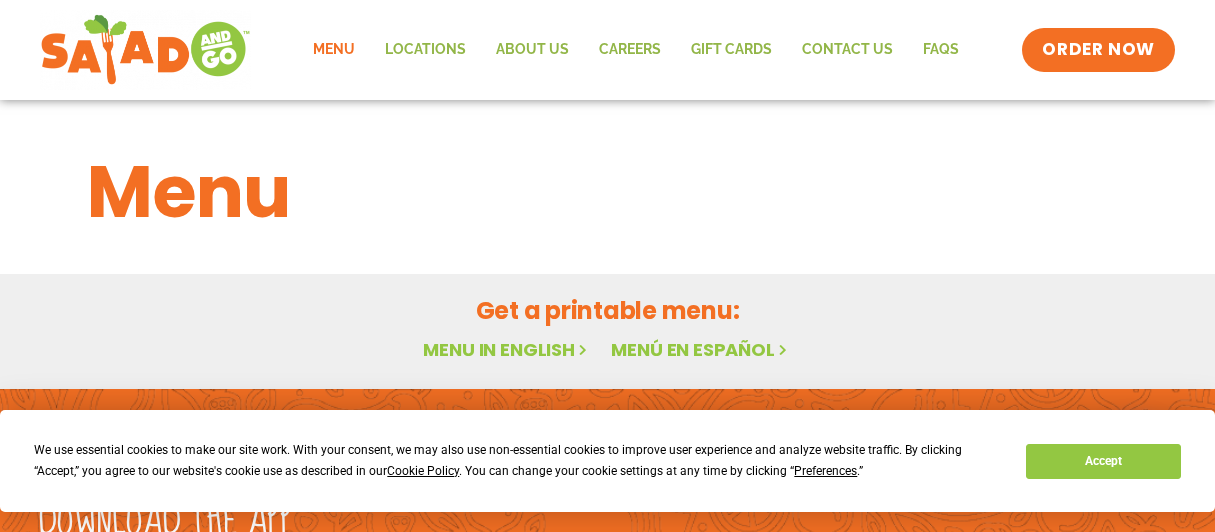 scroll, scrollTop: 0, scrollLeft: 0, axis: both 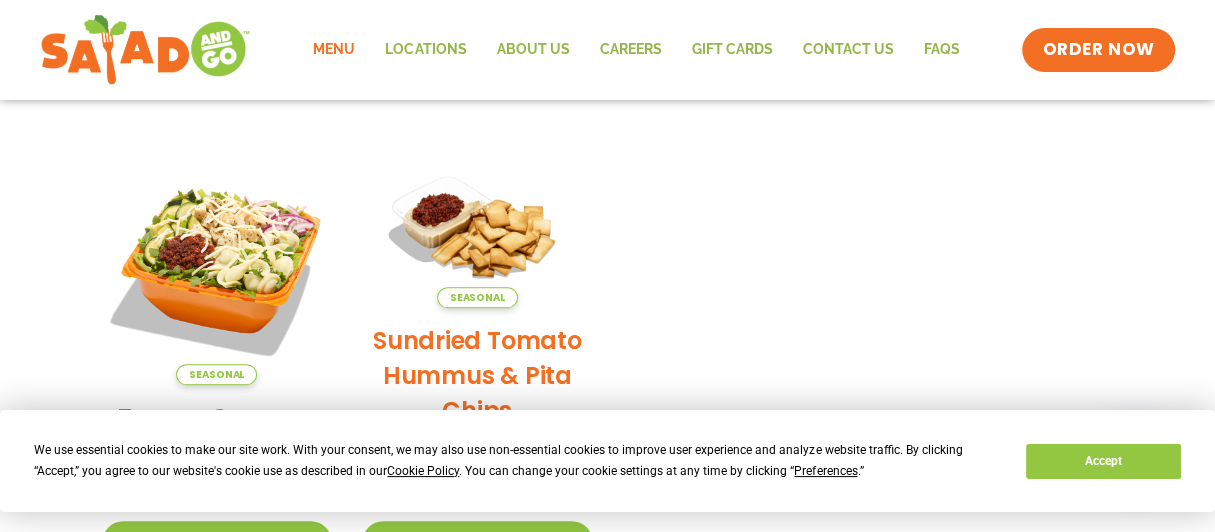 click on "Menu" 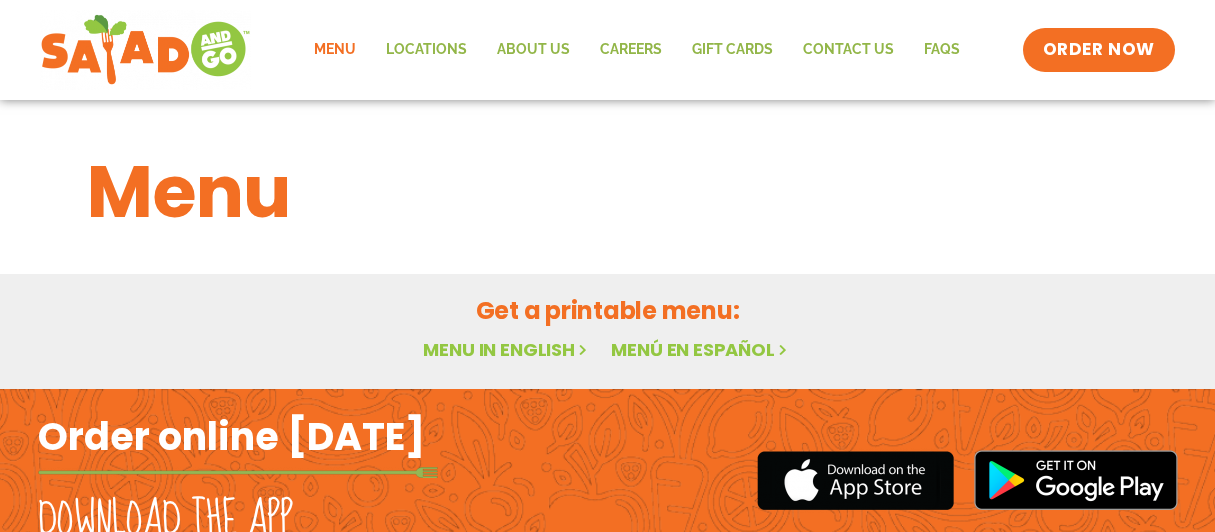 scroll, scrollTop: 0, scrollLeft: 0, axis: both 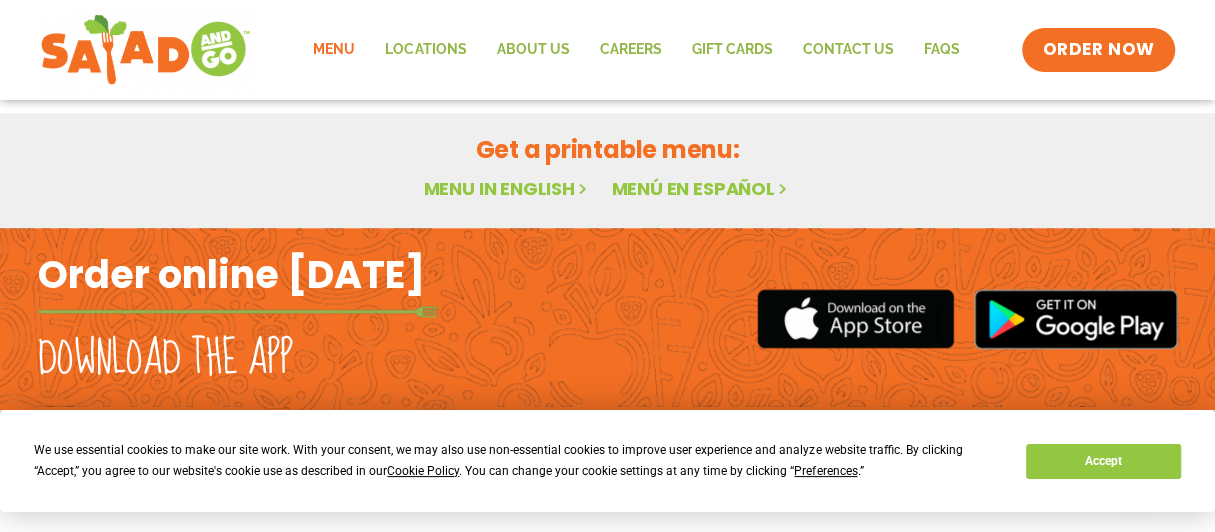 click on "Menu in English" at bounding box center [507, 188] 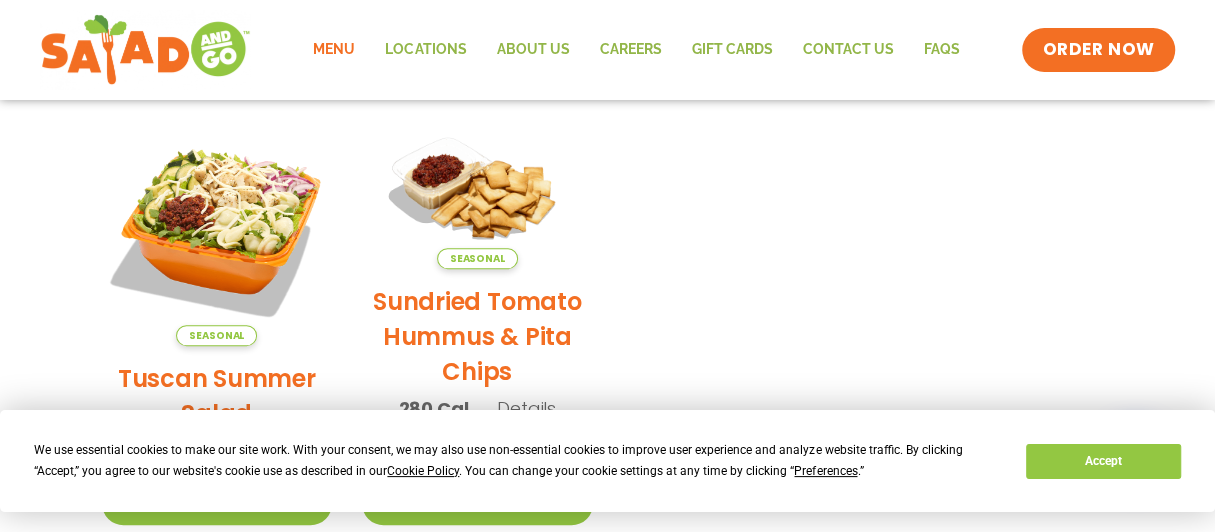 scroll, scrollTop: 311, scrollLeft: 0, axis: vertical 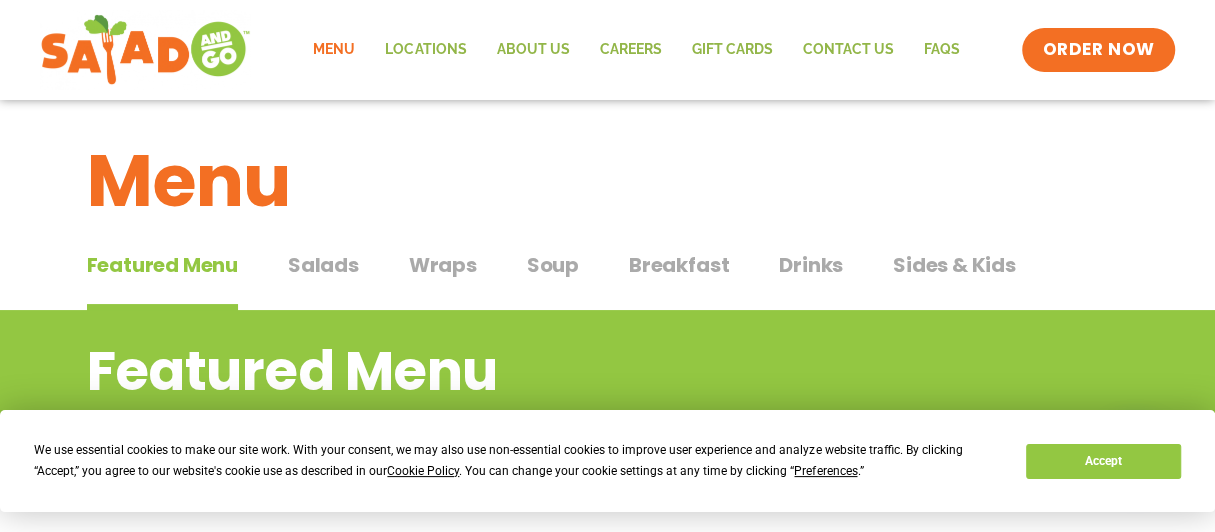 click on "Salads" at bounding box center [323, 265] 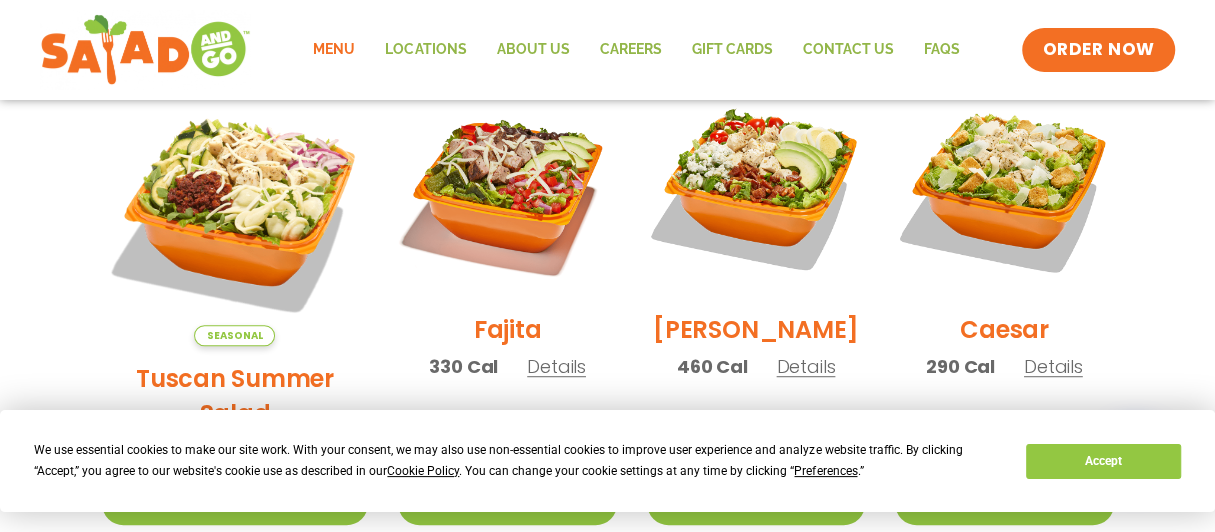 scroll, scrollTop: 611, scrollLeft: 0, axis: vertical 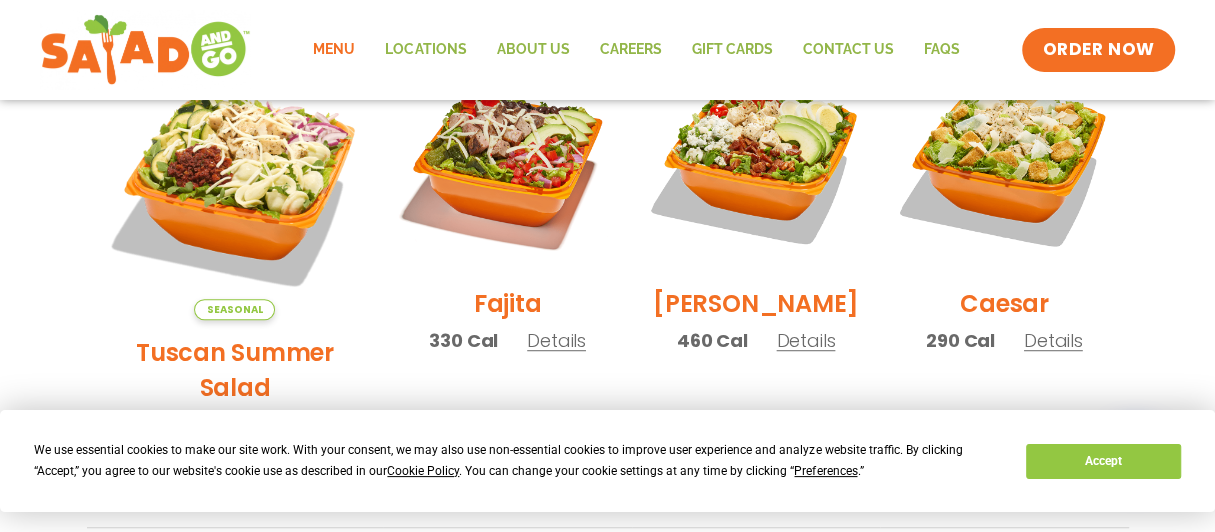 click on "Tuscan Summer Salad" at bounding box center (235, 370) 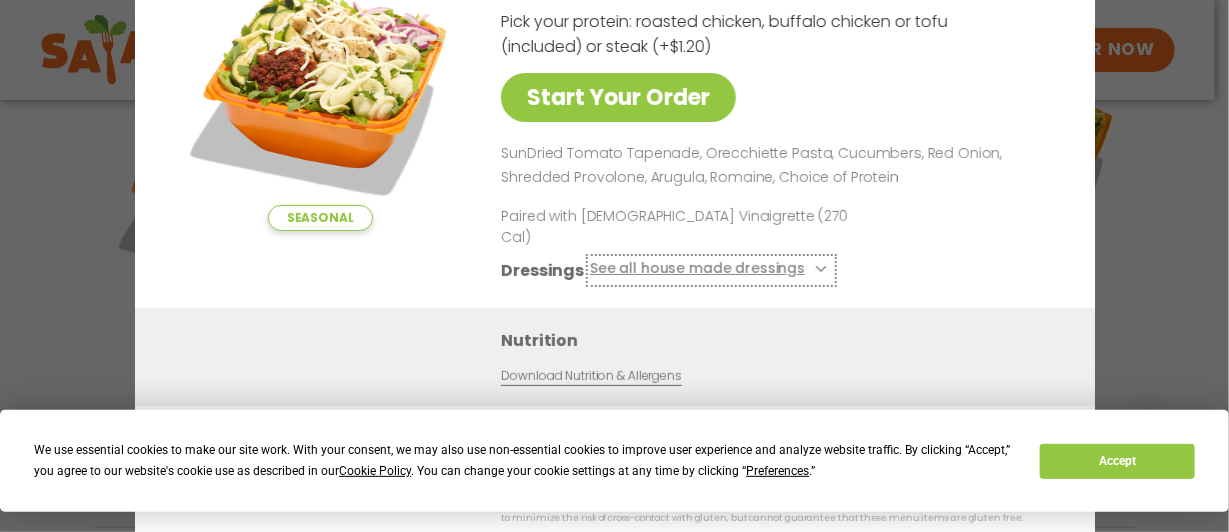 click at bounding box center (819, 269) 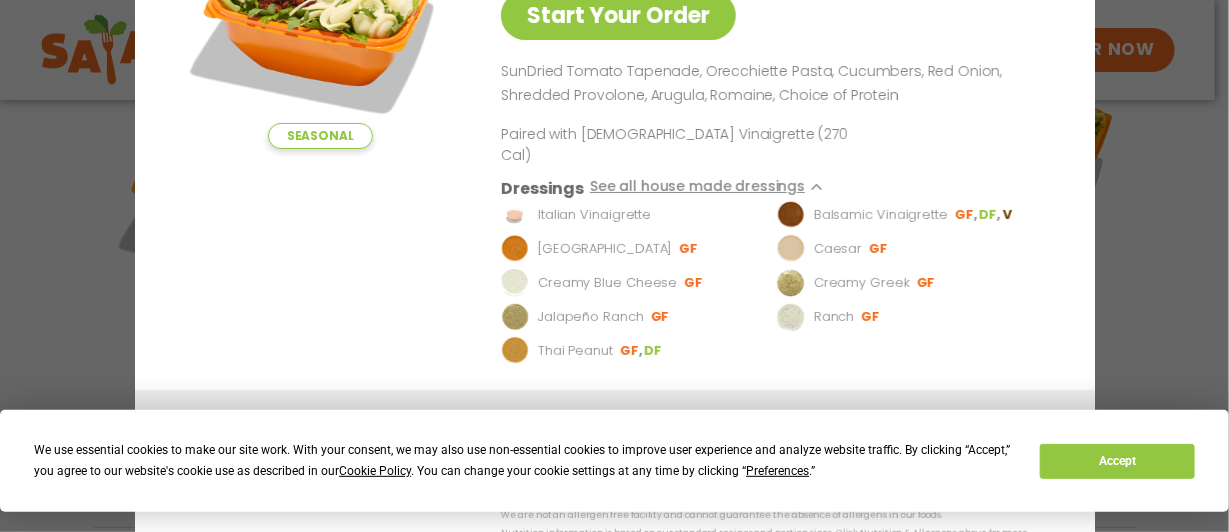 click on "Seasonal   Start Your Order Tuscan Summer Salad  420 Cal  Pick your protein: roasted chicken, buffalo chicken or tofu (included) or steak (+$1.20)   Start Your Order SunDried Tomato Tapenade, Orecchiette Pasta, Cucumbers, Red Onion, Shredded Provolone, Arugula, Romaine, Choice of Protein Paired with Italian Vinaigrette (270 Cal) Dressings   See all house made dressings    Italian Vinaigrette   Balsamic Vinaigrette GF DF V   BBQ Ranch GF   Caesar GF   Creamy Blue Cheese GF   Creamy Greek GF   Jalapeño Ranch GF   Ranch GF   Thai Peanut GF DF Nutrition   Download Nutrition & Allergens We are not an allergen free facility and cannot guarantee the absence of allergens in our foods. Nutrition information is based on our standard recipes and portion sizes. Click Nutrition & Allergens above for more details. Gluten Friendly (GF) Dairy Friendly (DF)" at bounding box center [614, 266] 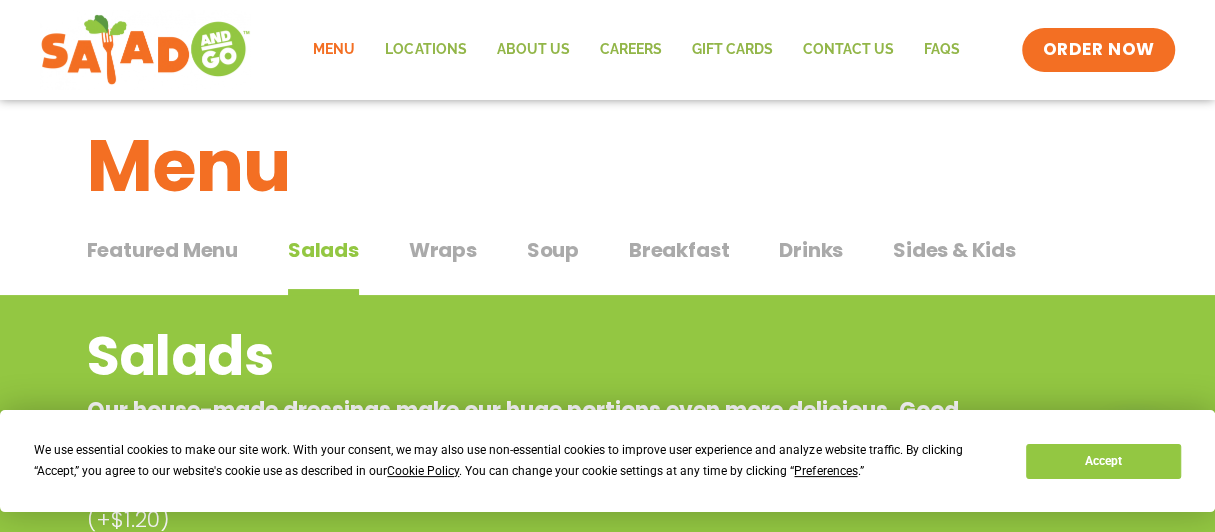 scroll, scrollTop: 0, scrollLeft: 0, axis: both 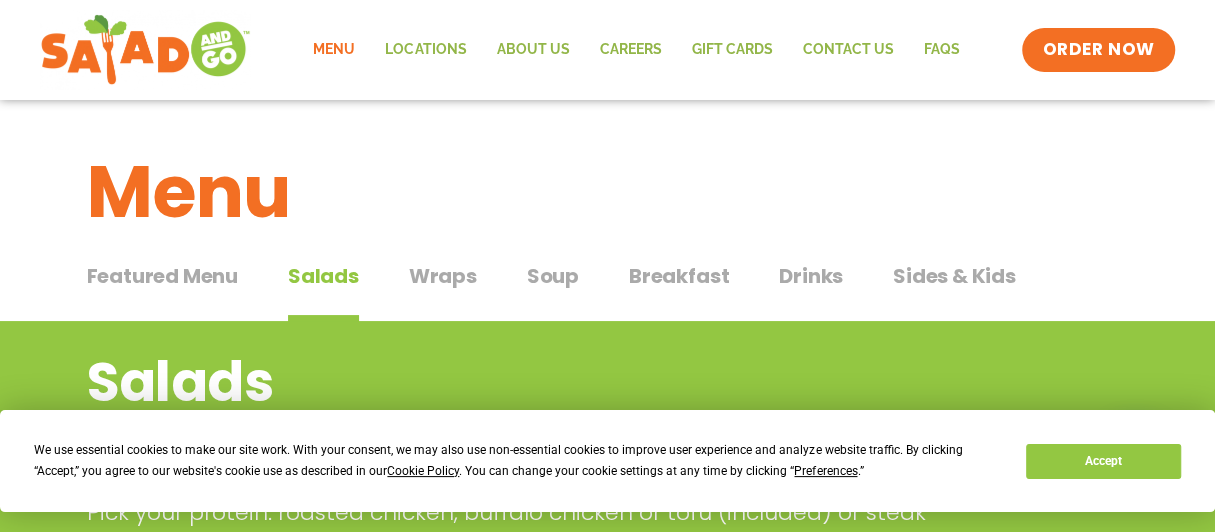 click on "Wraps" at bounding box center [443, 276] 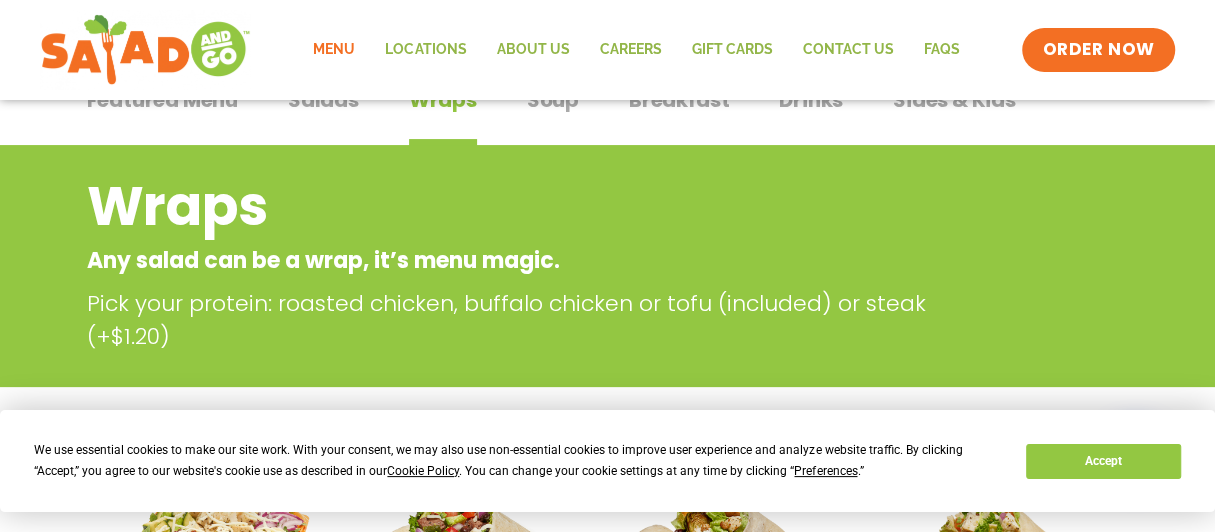 scroll, scrollTop: 0, scrollLeft: 0, axis: both 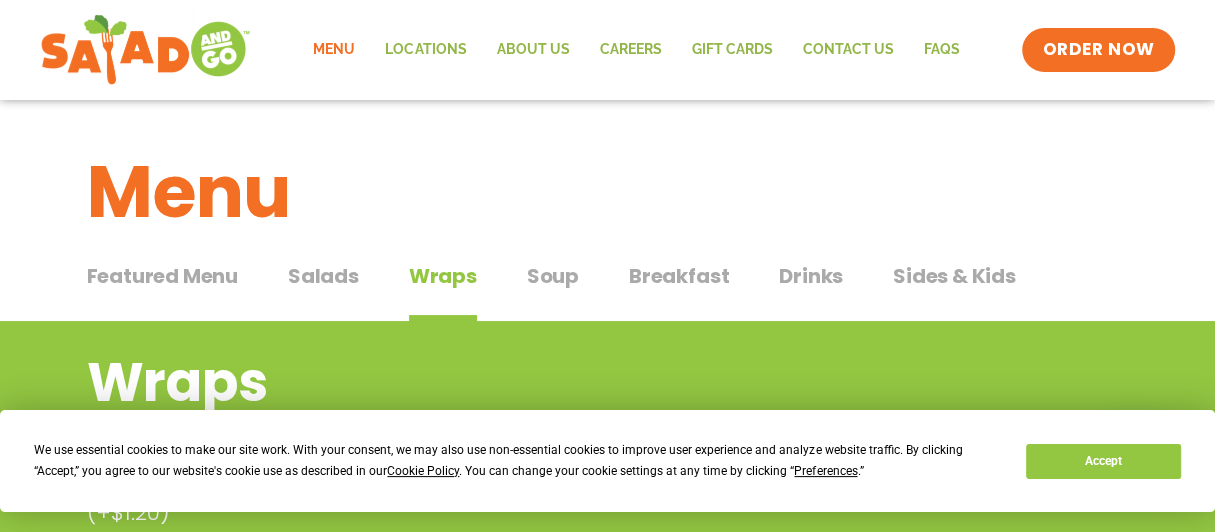 click on "Soup" at bounding box center (553, 276) 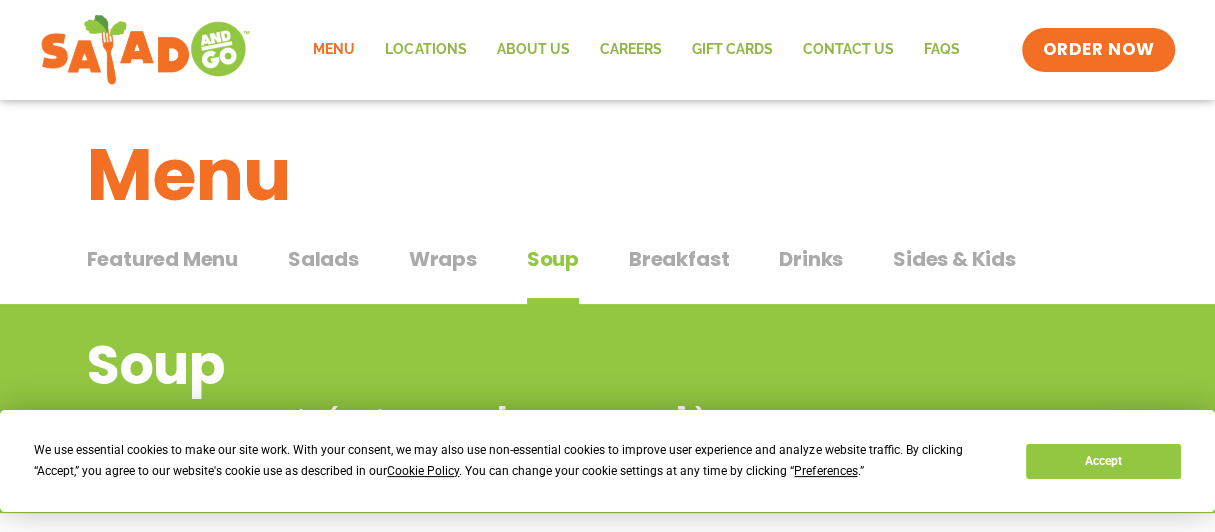 scroll, scrollTop: 0, scrollLeft: 0, axis: both 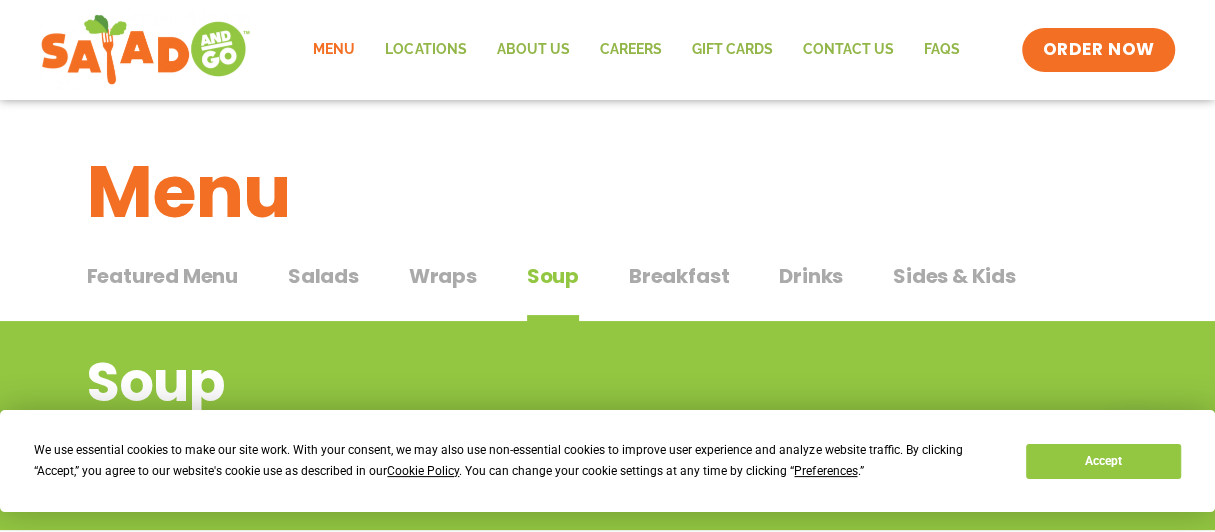 click on "Breakfast" at bounding box center [679, 276] 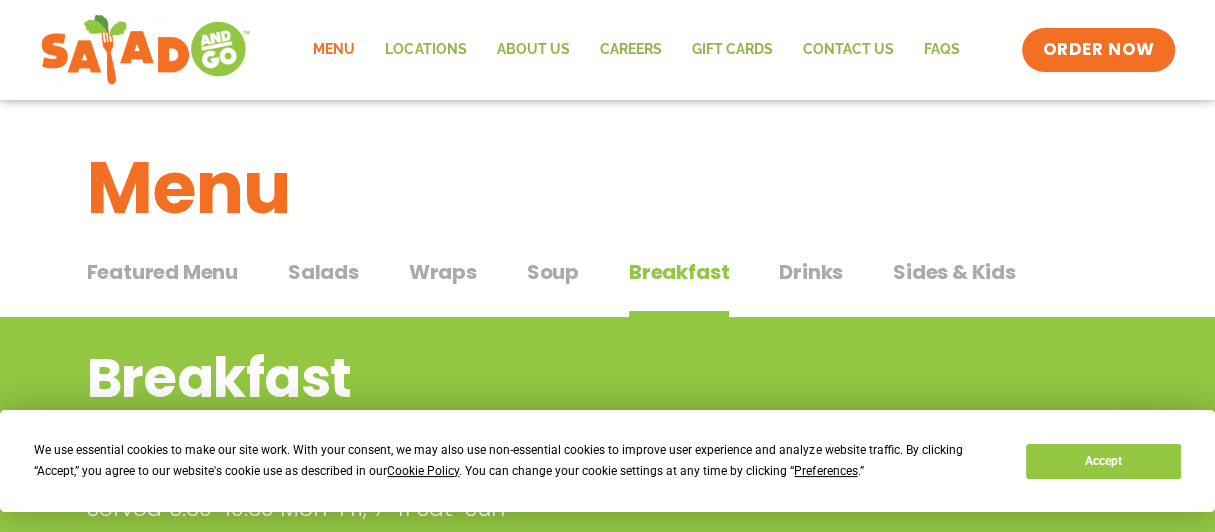 scroll, scrollTop: 0, scrollLeft: 0, axis: both 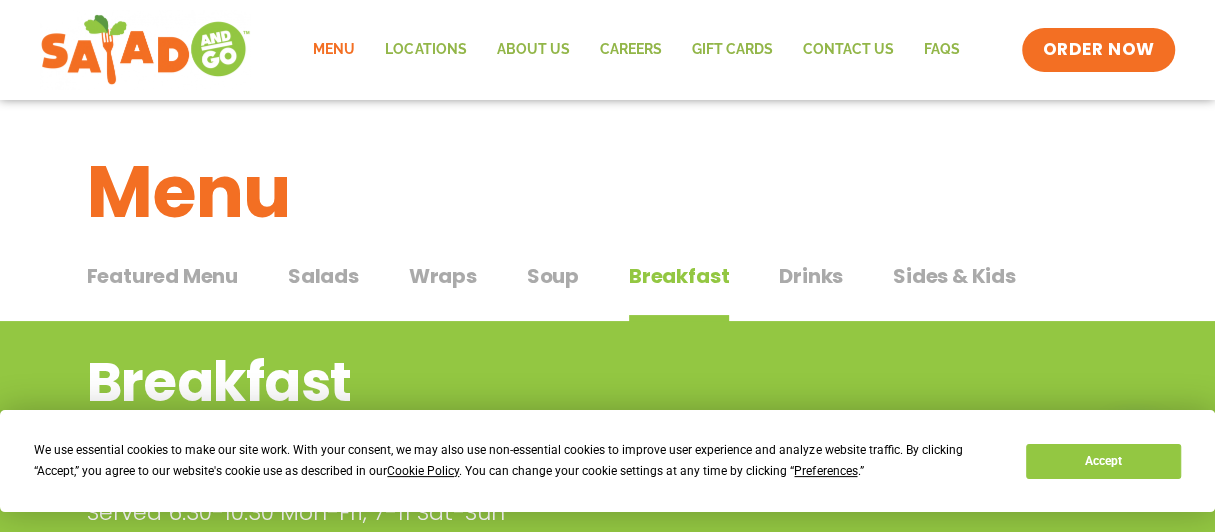 click on "Drinks" at bounding box center (811, 276) 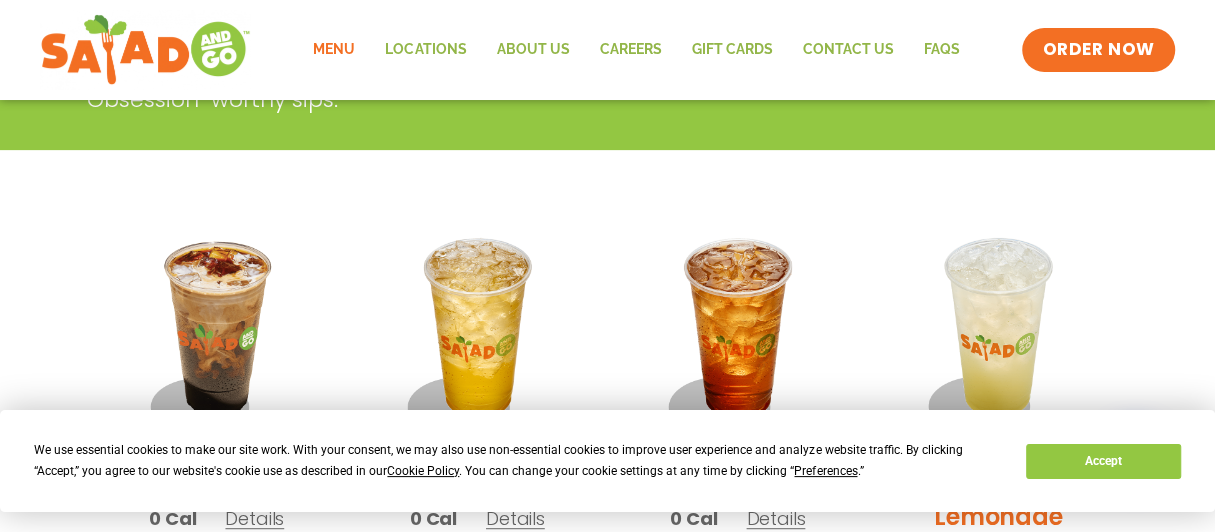 scroll, scrollTop: 99, scrollLeft: 0, axis: vertical 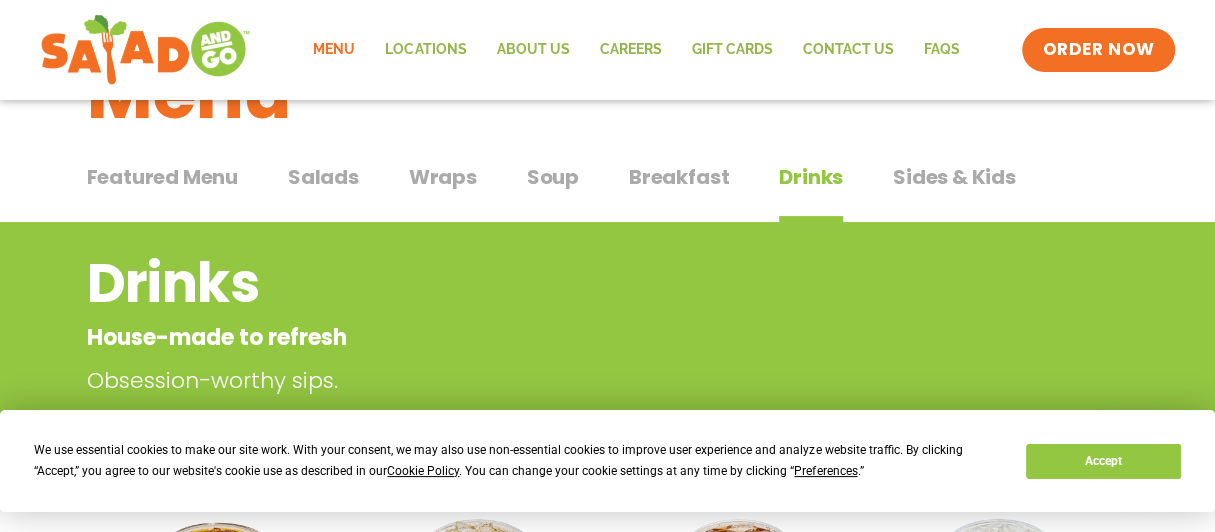 click on "Sides & Kids" at bounding box center [954, 177] 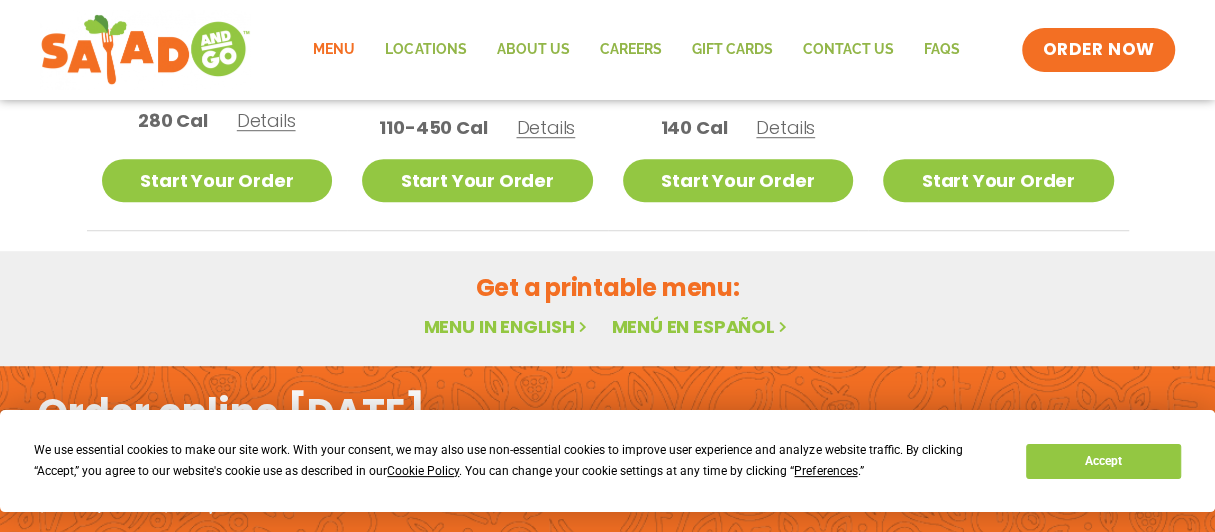 scroll, scrollTop: 800, scrollLeft: 0, axis: vertical 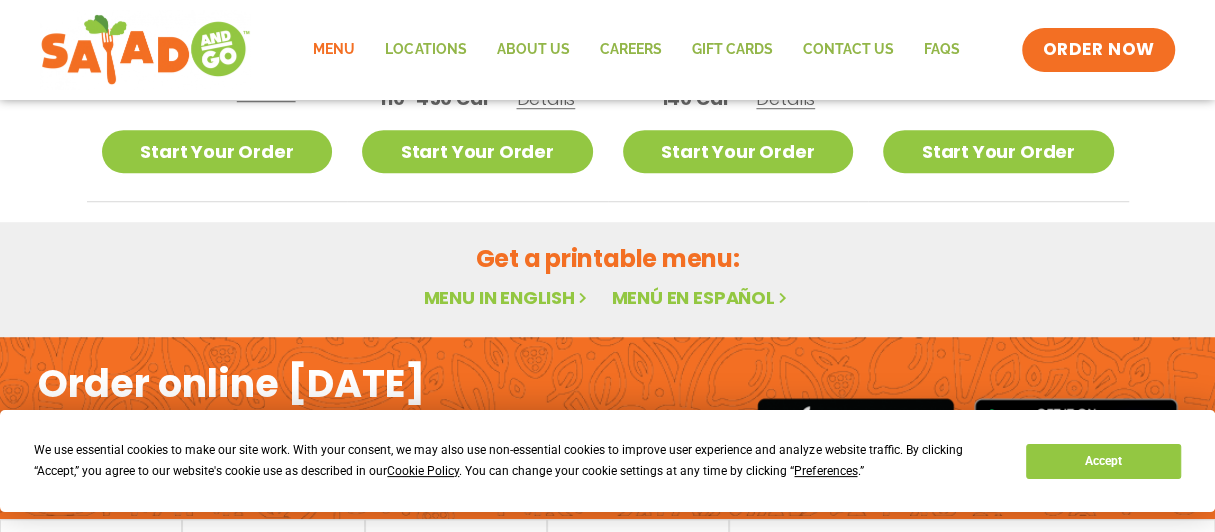 click at bounding box center (583, 297) 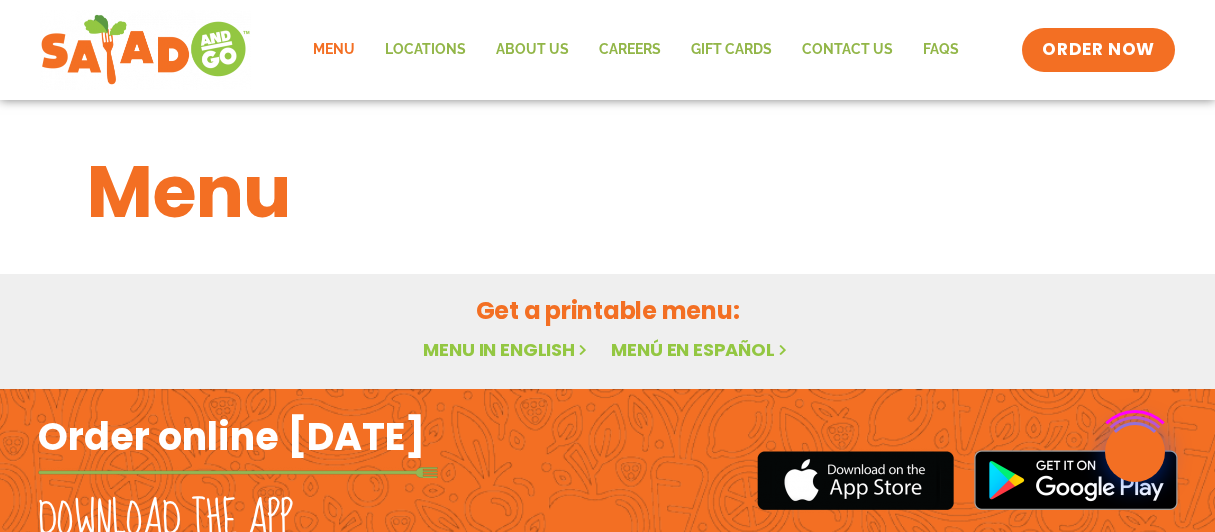 scroll, scrollTop: 0, scrollLeft: 0, axis: both 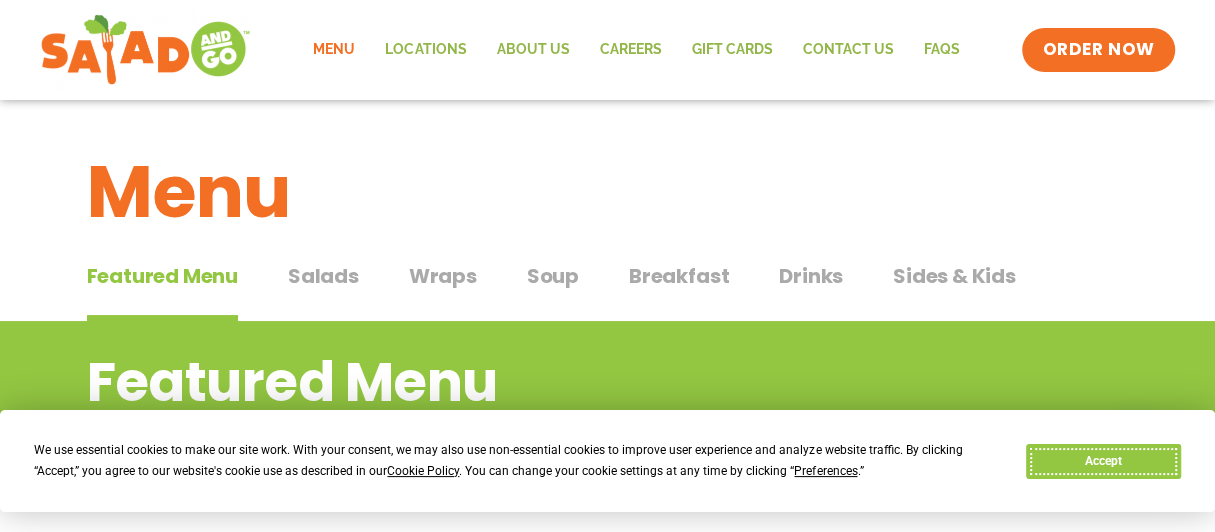 click on "Accept" at bounding box center (1103, 461) 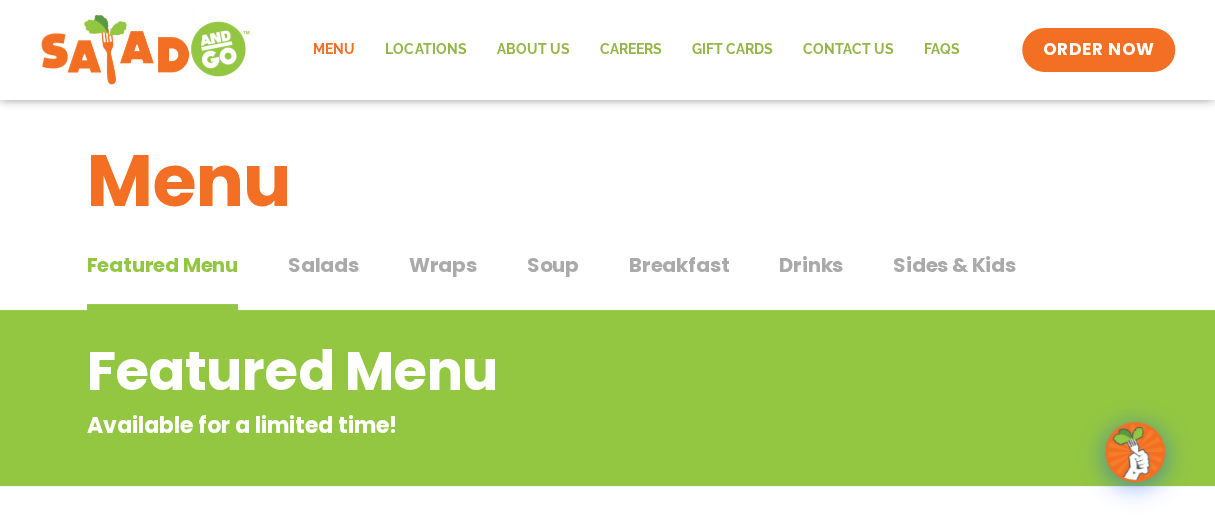 scroll, scrollTop: 0, scrollLeft: 0, axis: both 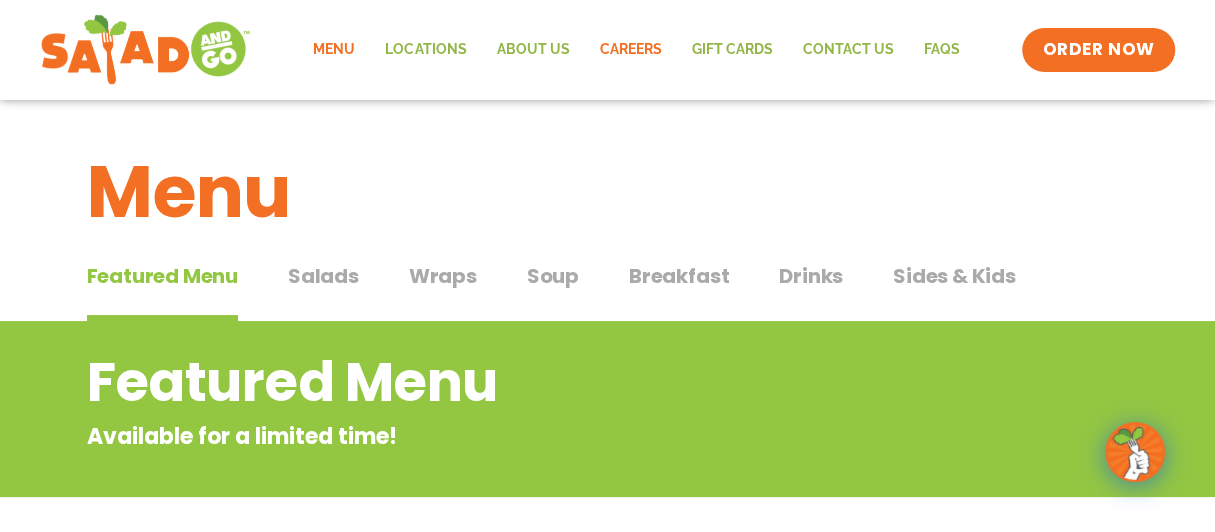 click on "Careers" 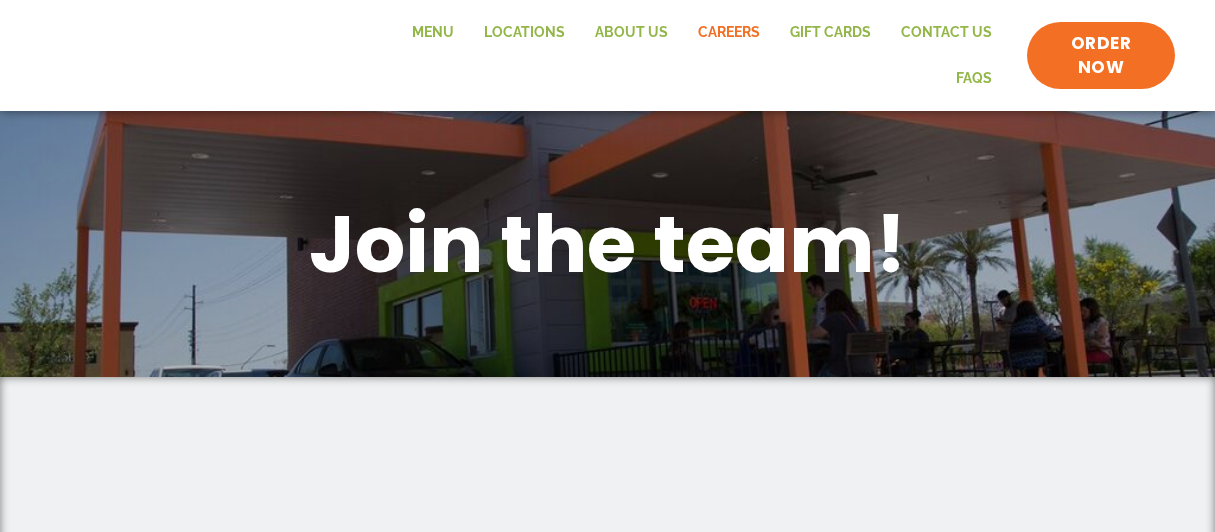 scroll, scrollTop: 0, scrollLeft: 0, axis: both 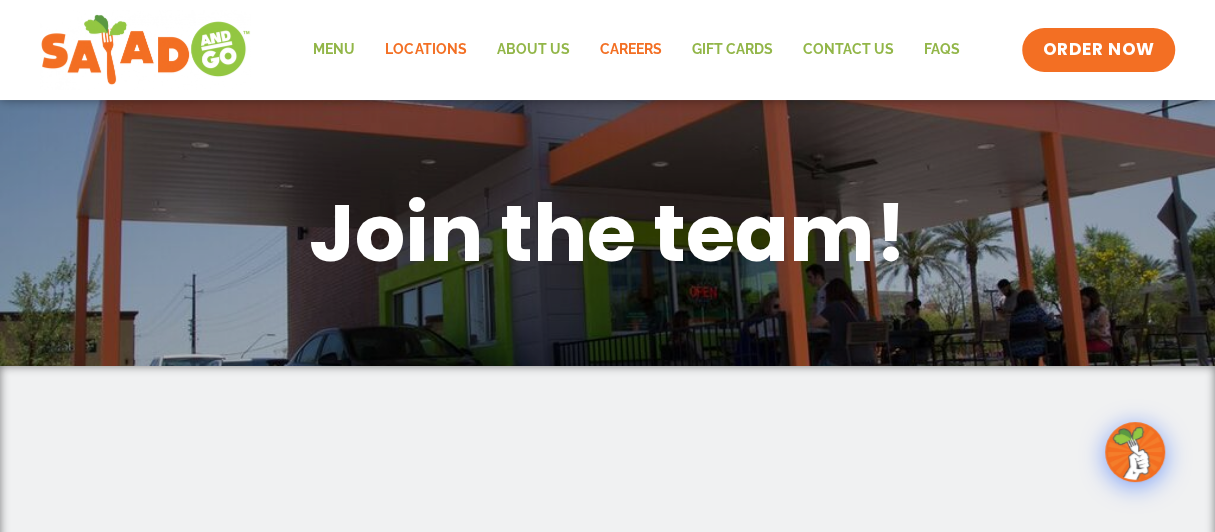 click on "Locations" 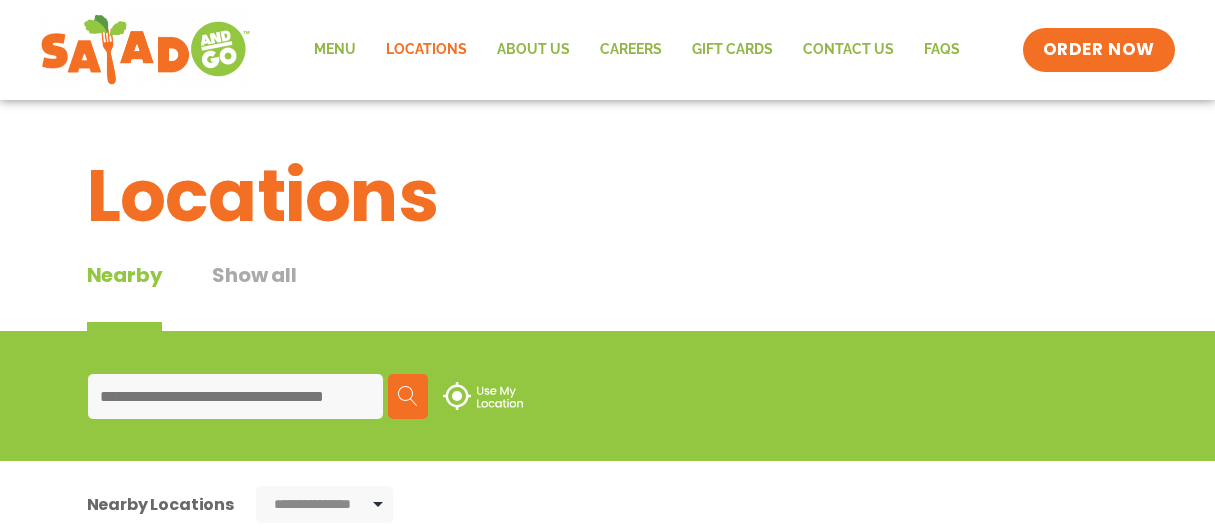 scroll, scrollTop: 0, scrollLeft: 0, axis: both 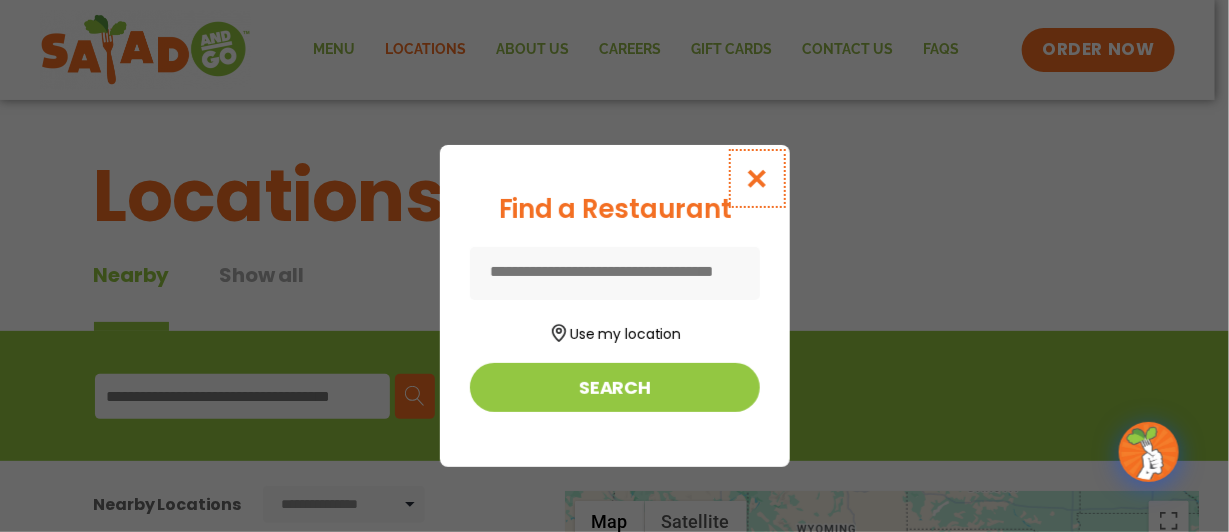 click at bounding box center [756, 178] 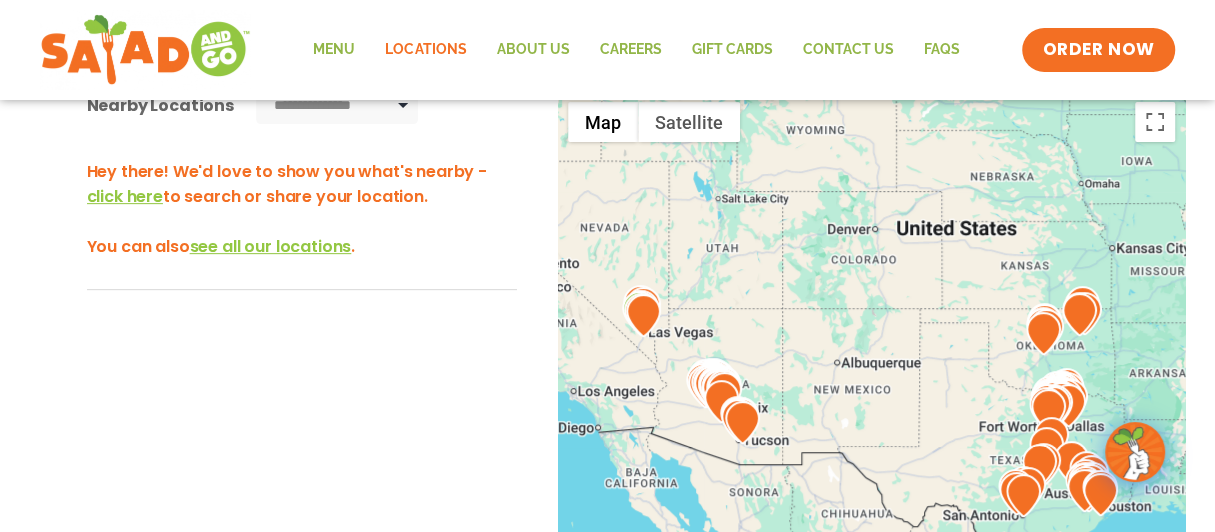scroll, scrollTop: 400, scrollLeft: 0, axis: vertical 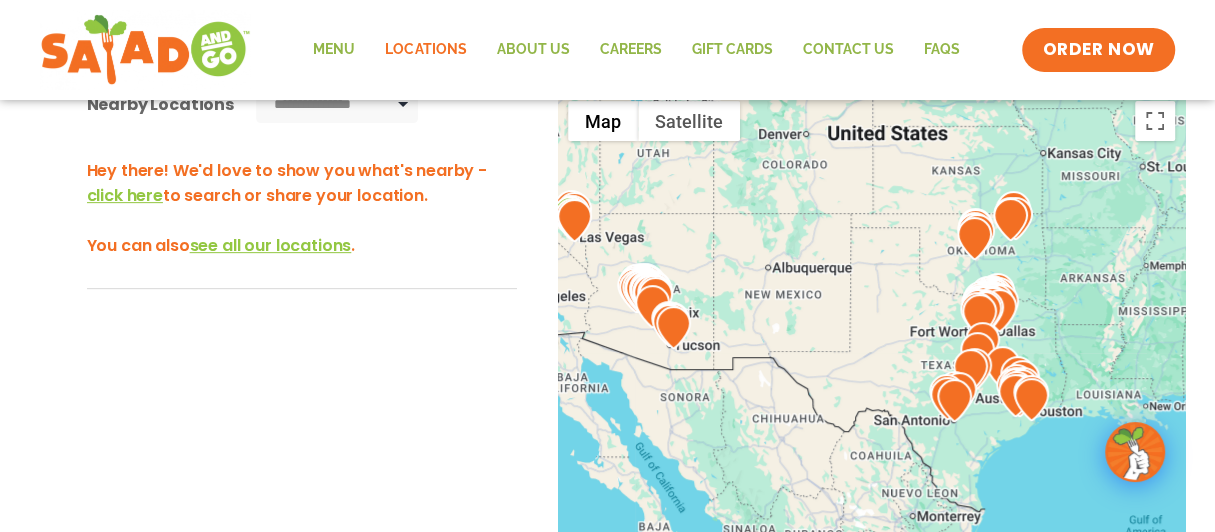 drag, startPoint x: 935, startPoint y: 269, endPoint x: 866, endPoint y: 177, distance: 115 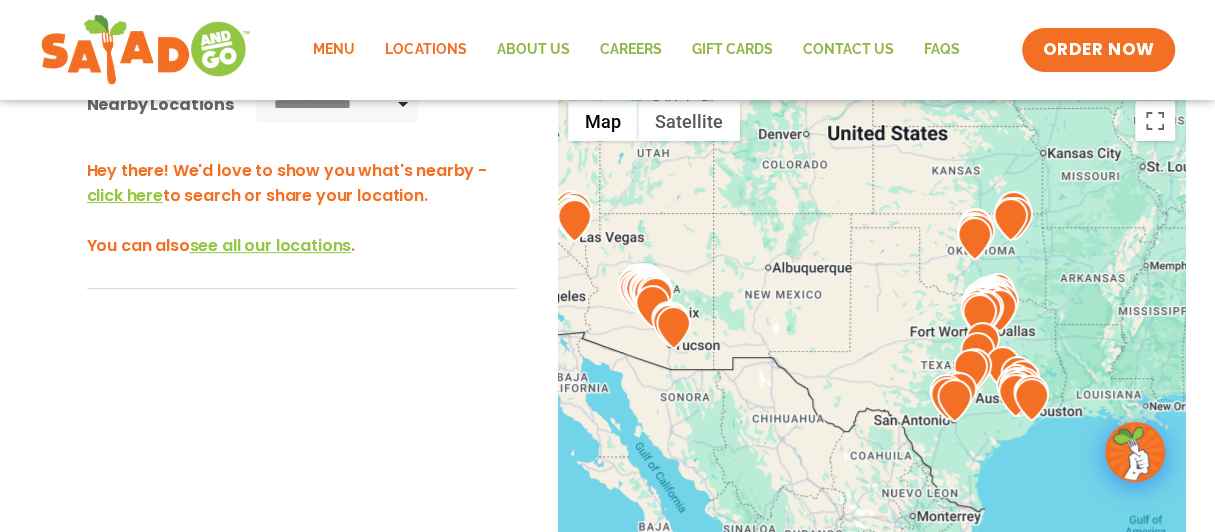 click on "Menu" 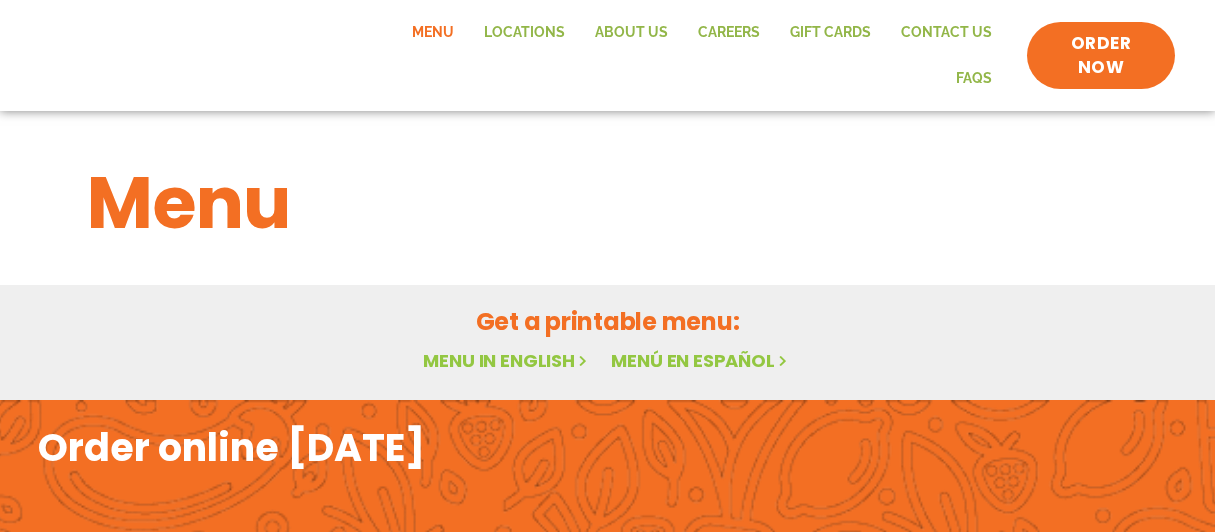scroll, scrollTop: 0, scrollLeft: 0, axis: both 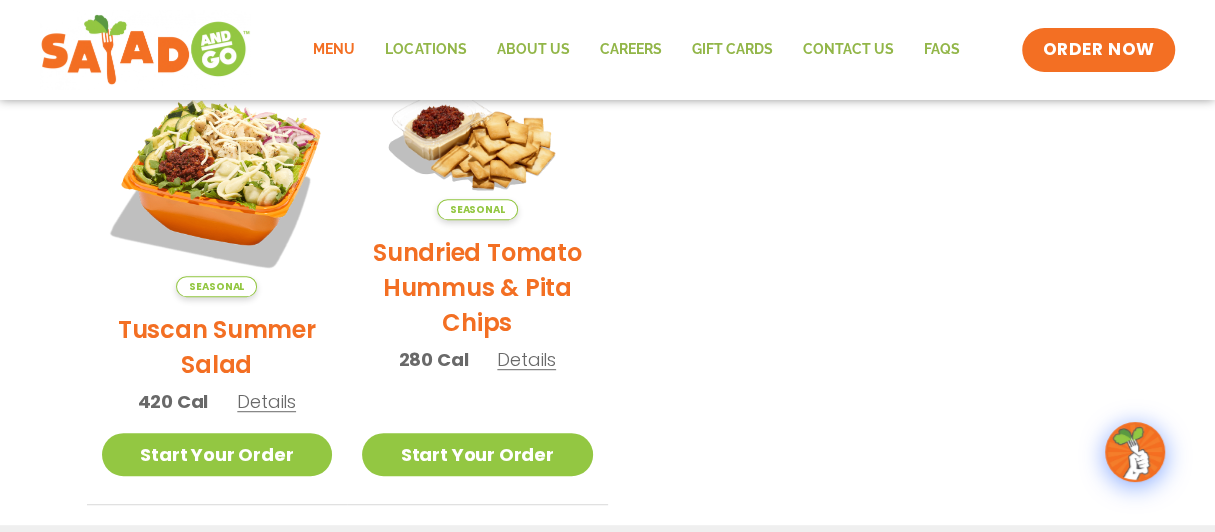 click on "Sundried Tomato Hummus & Pita Chips" at bounding box center [477, 287] 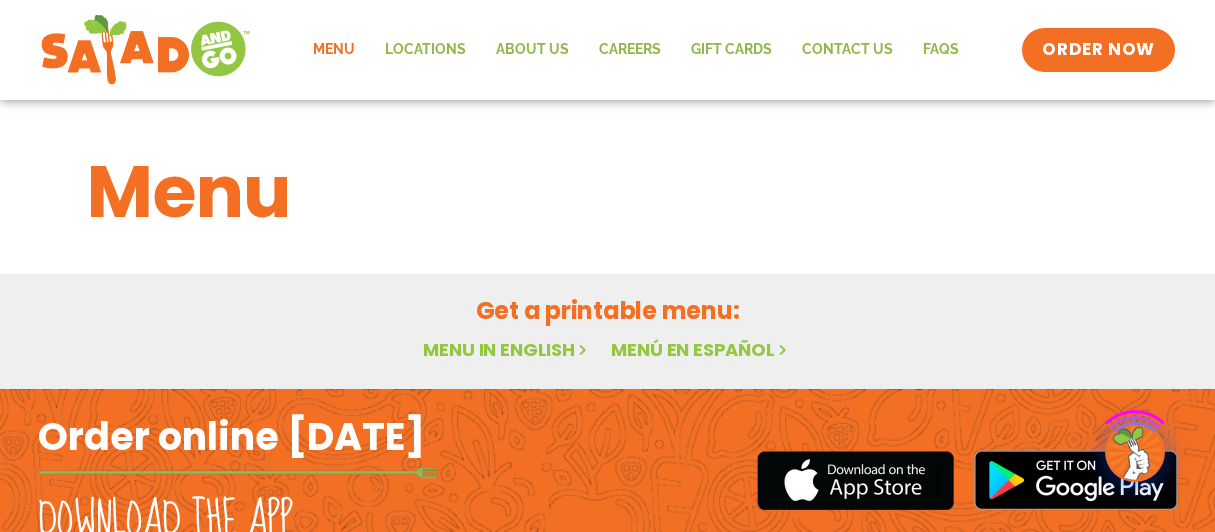 scroll, scrollTop: 0, scrollLeft: 0, axis: both 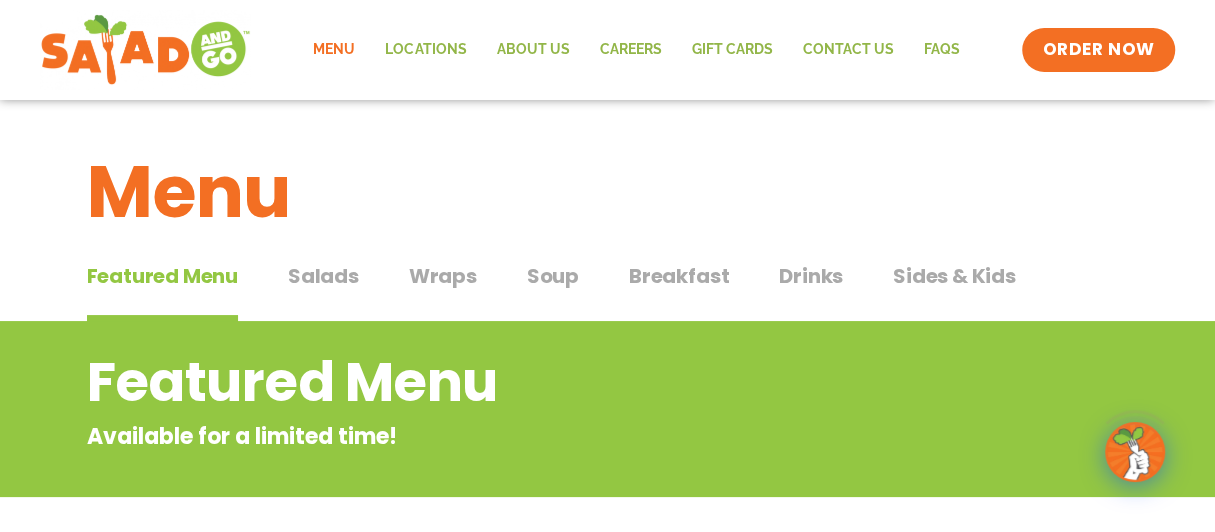 click on "Salads" at bounding box center [323, 276] 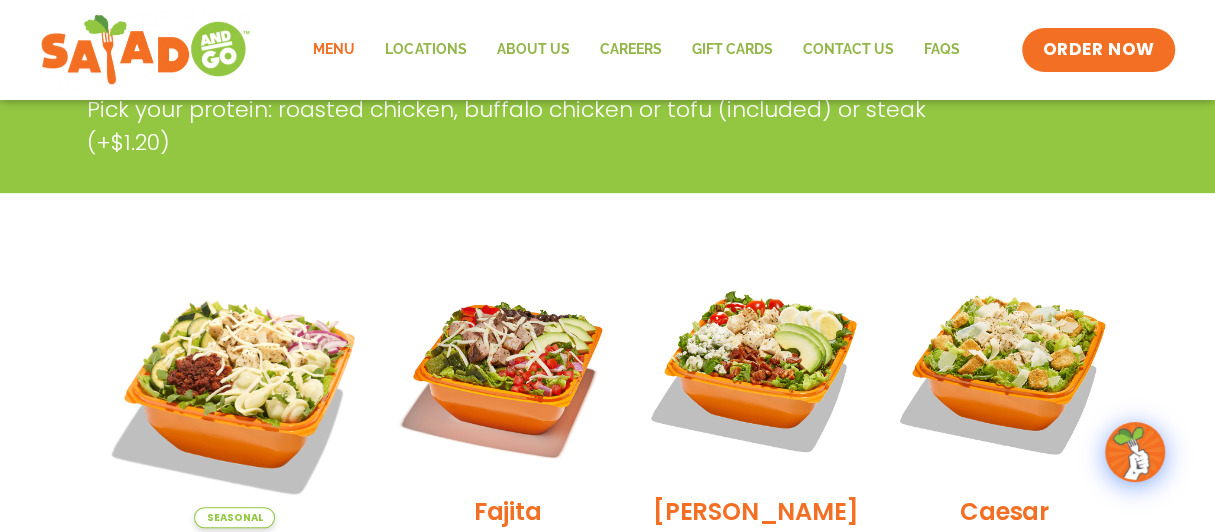 scroll, scrollTop: 499, scrollLeft: 0, axis: vertical 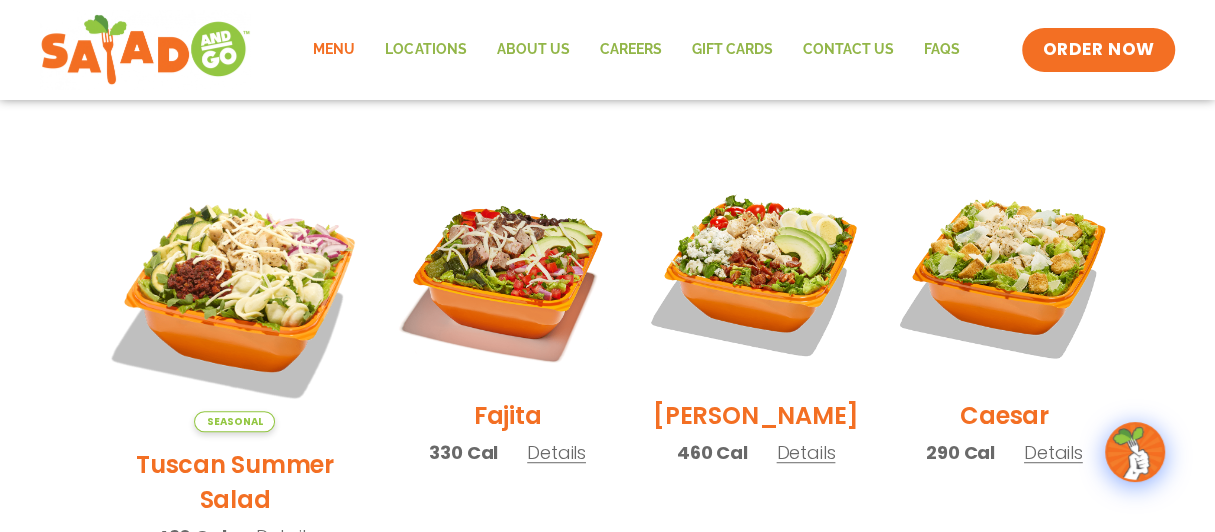 click on "Tuscan Summer Salad" at bounding box center [235, 482] 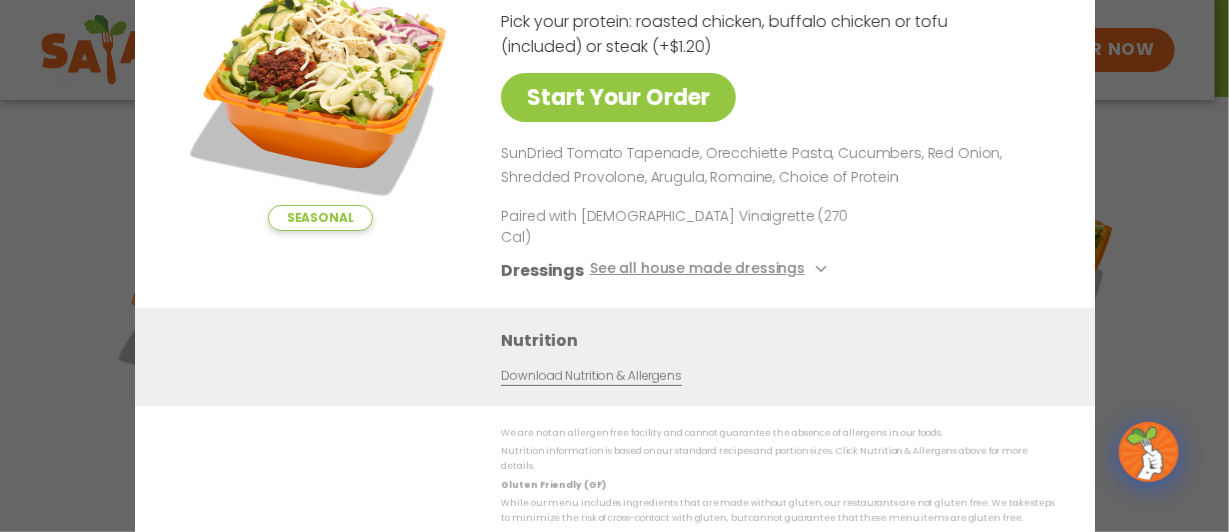 click on "Tuscan Summer Salad  420 Cal  Pick your protein: roasted chicken, buffalo chicken or tofu (included) or steak (+$1.20)   Start Your Order SunDried Tomato Tapenade, Orecchiette Pasta, Cucumbers, Red Onion, Shredded Provolone, Arugula, Romaine, Choice of Protein Paired with Italian Vinaigrette (270 Cal) Dressings   See all house made dressings    Italian Vinaigrette   Balsamic Vinaigrette GF DF V   BBQ Ranch [PERSON_NAME] GF   Creamy Blue Cheese GF   Creamy Greek GF   Jalapeño Ranch GF   Ranch GF   Thai Peanut GF DF" at bounding box center (774, 129) 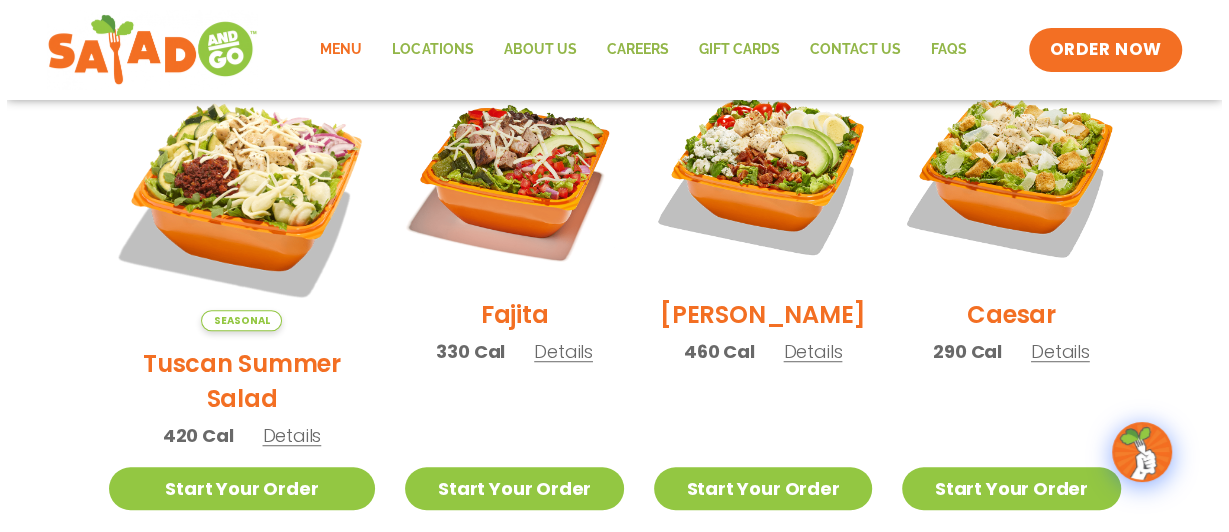 scroll, scrollTop: 499, scrollLeft: 0, axis: vertical 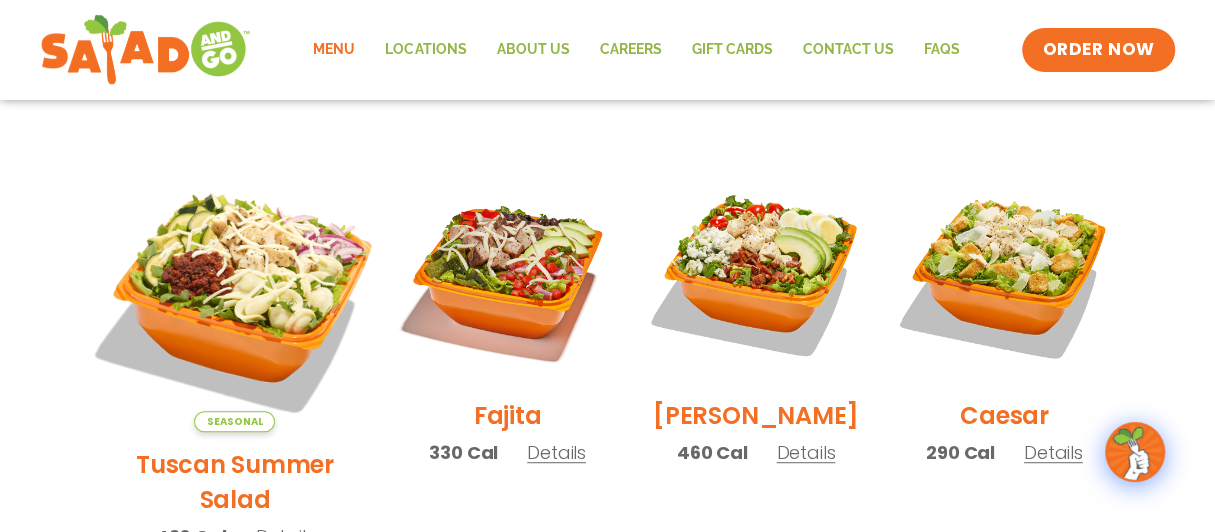 click at bounding box center (234, 298) 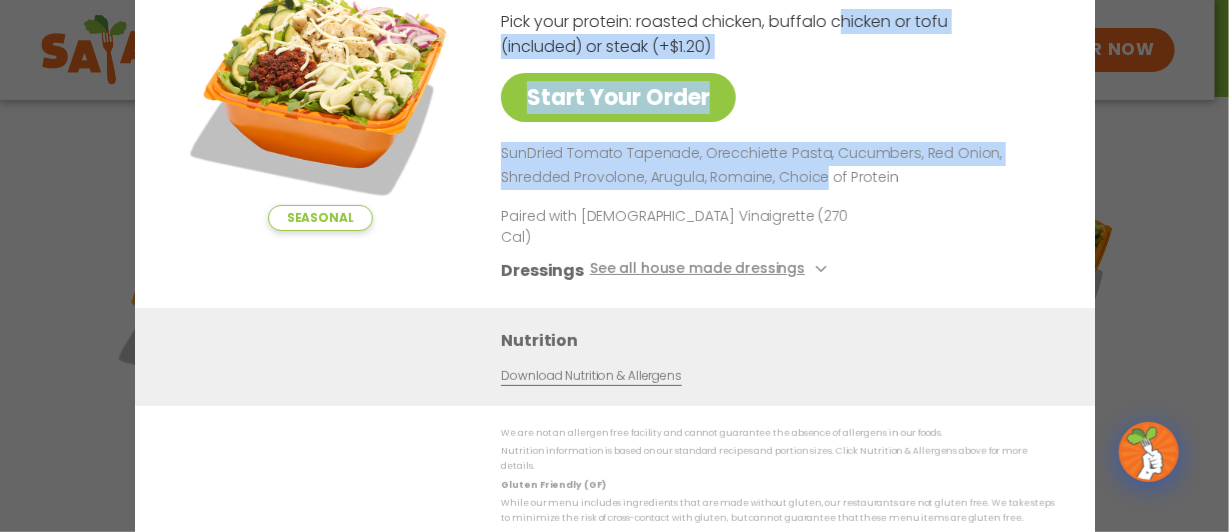 drag, startPoint x: 835, startPoint y: 27, endPoint x: 820, endPoint y: 194, distance: 167.6723 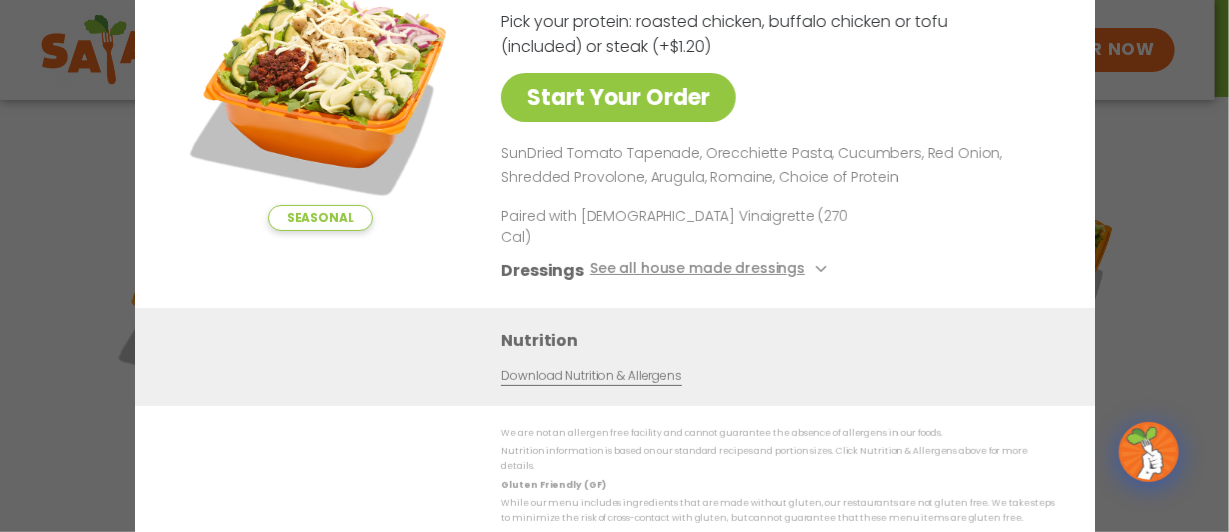 click on "Tuscan Summer Salad  420 Cal  Pick your protein: roasted chicken, buffalo chicken or tofu (included) or steak (+$1.20)   Start Your Order SunDried Tomato Tapenade, Orecchiette Pasta, Cucumbers, Red Onion, Shredded Provolone, Arugula, Romaine, Choice of Protein Paired with Italian Vinaigrette (270 Cal) Dressings   See all house made dressings    Italian Vinaigrette   Balsamic Vinaigrette GF DF V   BBQ Ranch [PERSON_NAME] GF   Creamy Blue Cheese GF   Creamy Greek GF   Jalapeño Ranch GF   Ranch GF   Thai Peanut GF DF" at bounding box center (774, 129) 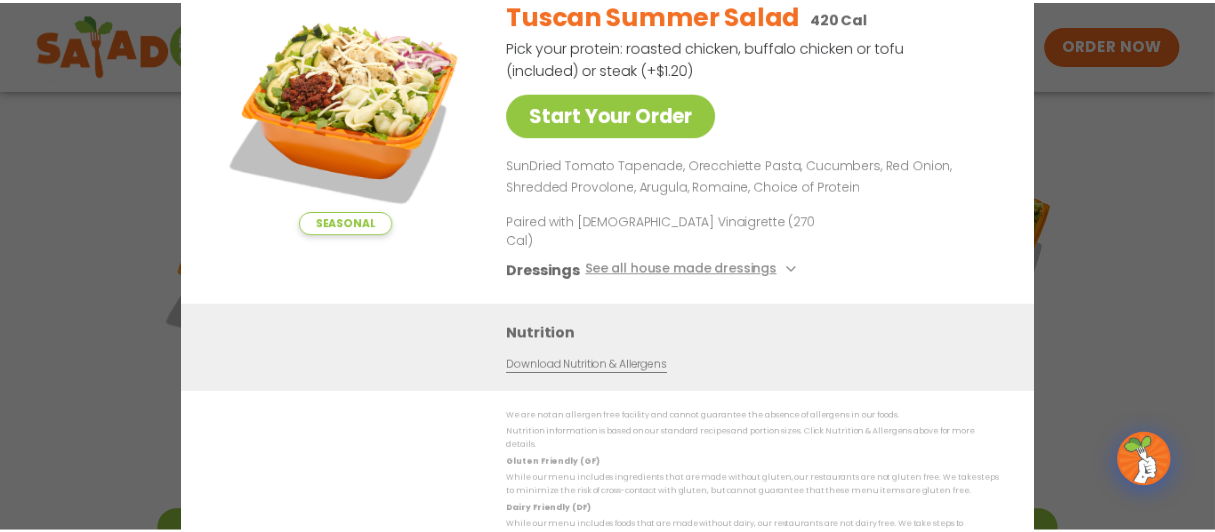 scroll, scrollTop: 499, scrollLeft: 0, axis: vertical 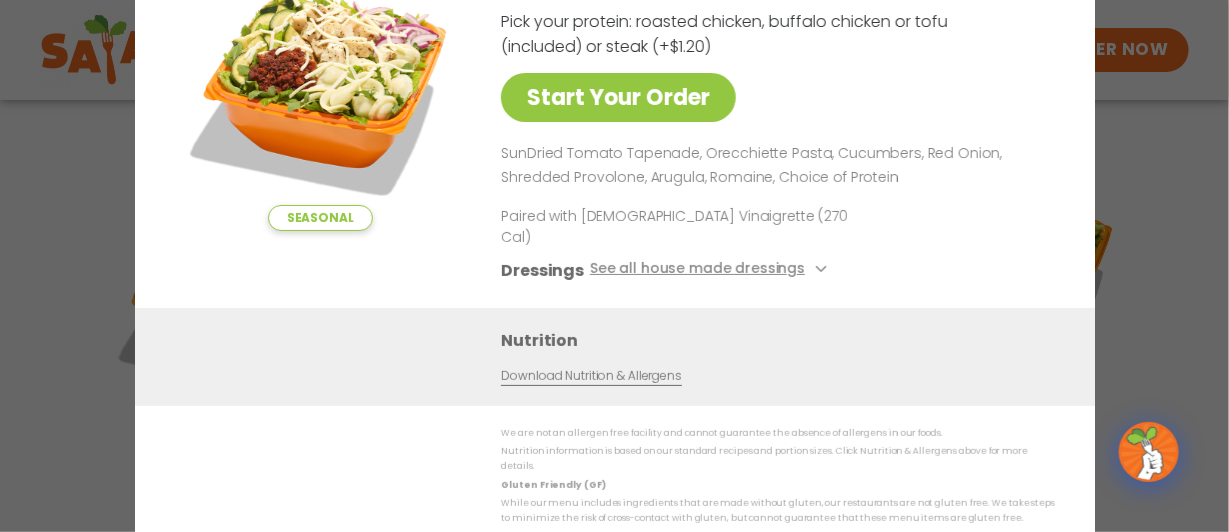 drag, startPoint x: 1089, startPoint y: 10, endPoint x: 343, endPoint y: 363, distance: 825.303 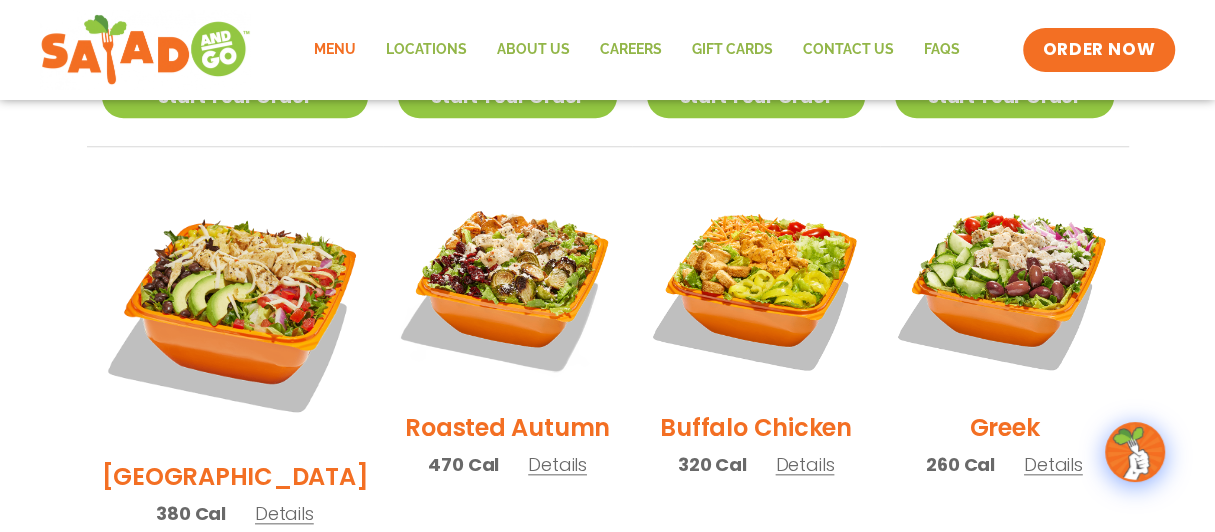 scroll, scrollTop: 1000, scrollLeft: 0, axis: vertical 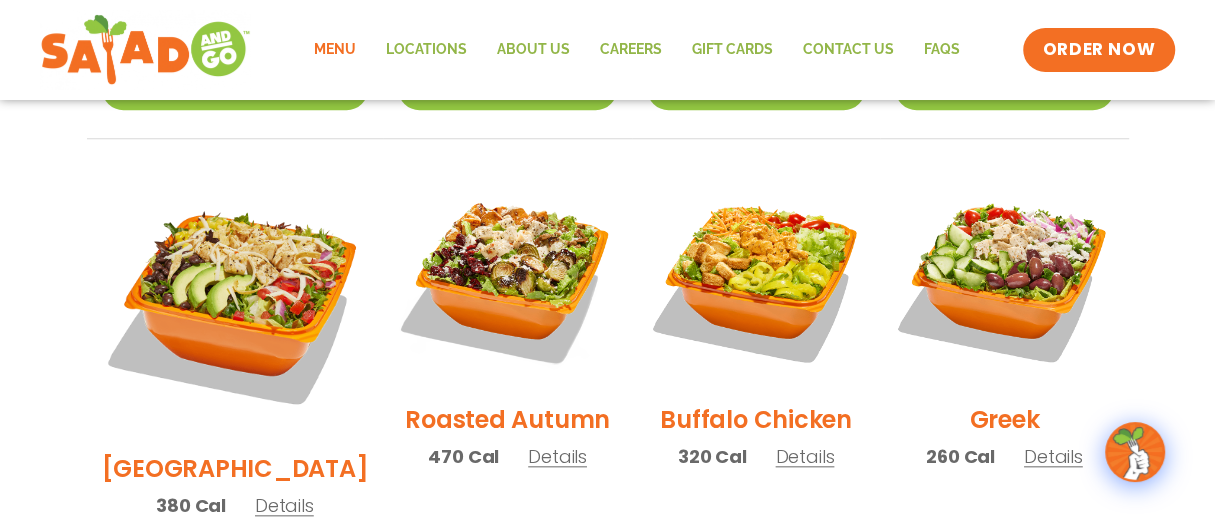click on "Roasted Autumn" at bounding box center (507, 419) 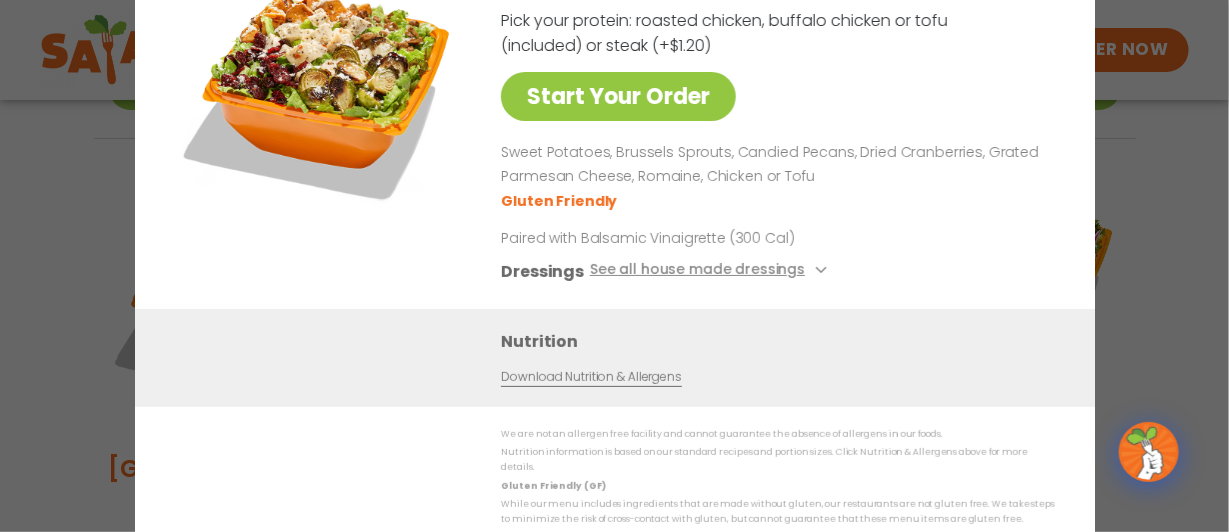 click on "Start Your Order Roasted Autumn Salad  470 Cal  Pick your protein: roasted chicken, buffalo chicken or tofu (included) or steak (+$1.20)   Start Your Order Sweet Potatoes, Brussels Sprouts, Candied Pecans, Dried Cranberries, Grated Parmesan Cheese, Romaine, Chicken or Tofu Gluten Friendly Paired with Balsamic Vinaigrette (300 Cal) Dressings   See all house made dressings    [PERSON_NAME]   Balsamic Vinaigrette GF DF V   BBQ Ranch GF   Creamy Blue Cheese GF   Creamy Greek GF   Jalapeño Ranch GF   Ranch GF   Thai Peanut GF DF Nutrition   Download Nutrition & Allergens We are not an allergen free facility and cannot guarantee the absence of allergens in our foods. Nutrition information is based on our standard recipes and portion sizes. Click Nutrition & Allergens above for more details. Gluten Friendly (GF) Dairy Friendly (DF)" at bounding box center [614, 266] 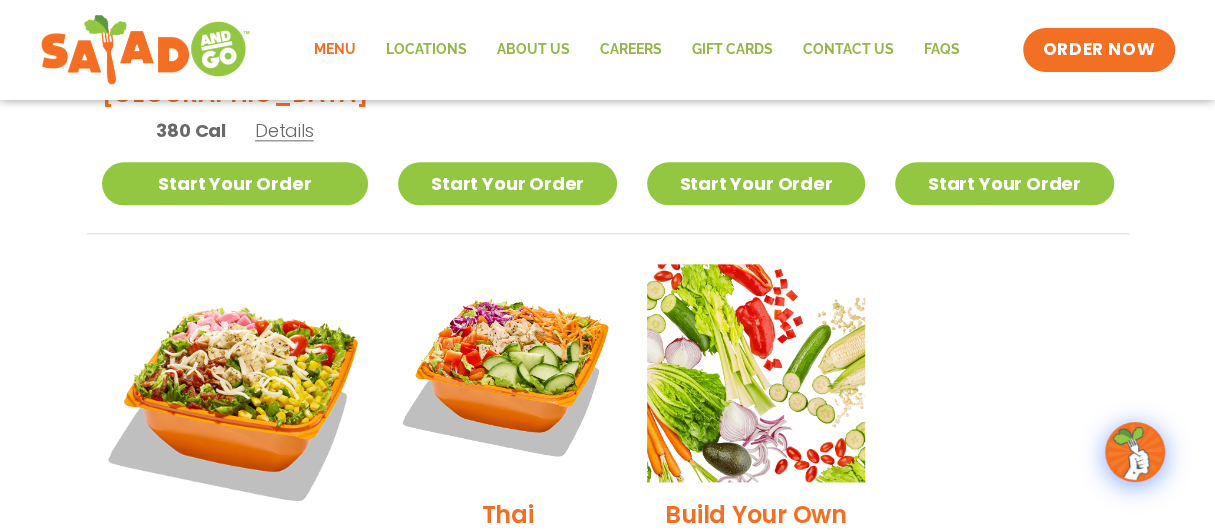 scroll, scrollTop: 1400, scrollLeft: 0, axis: vertical 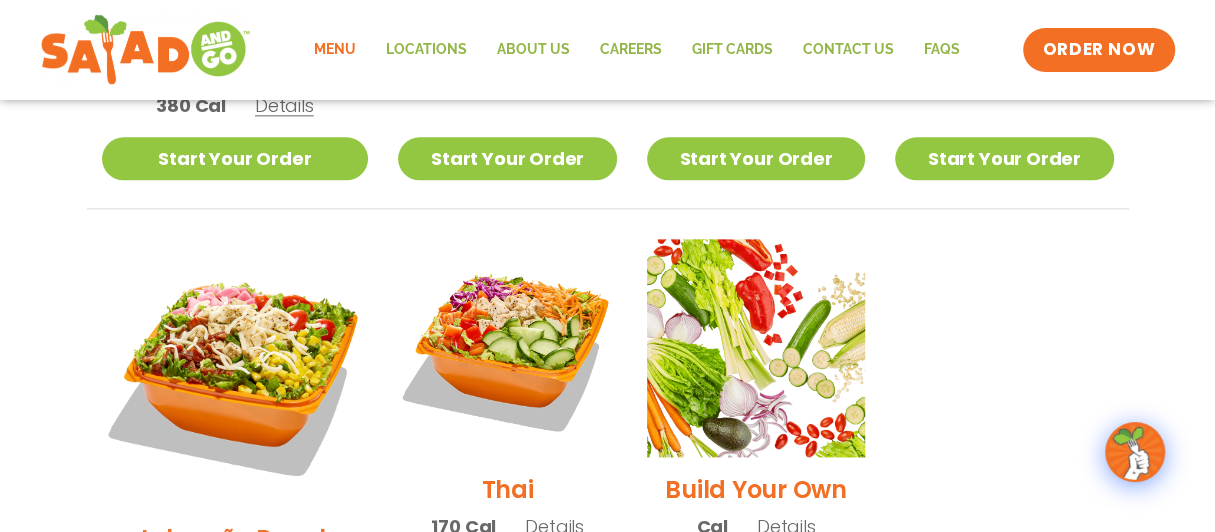 click on "Thai" at bounding box center [508, 489] 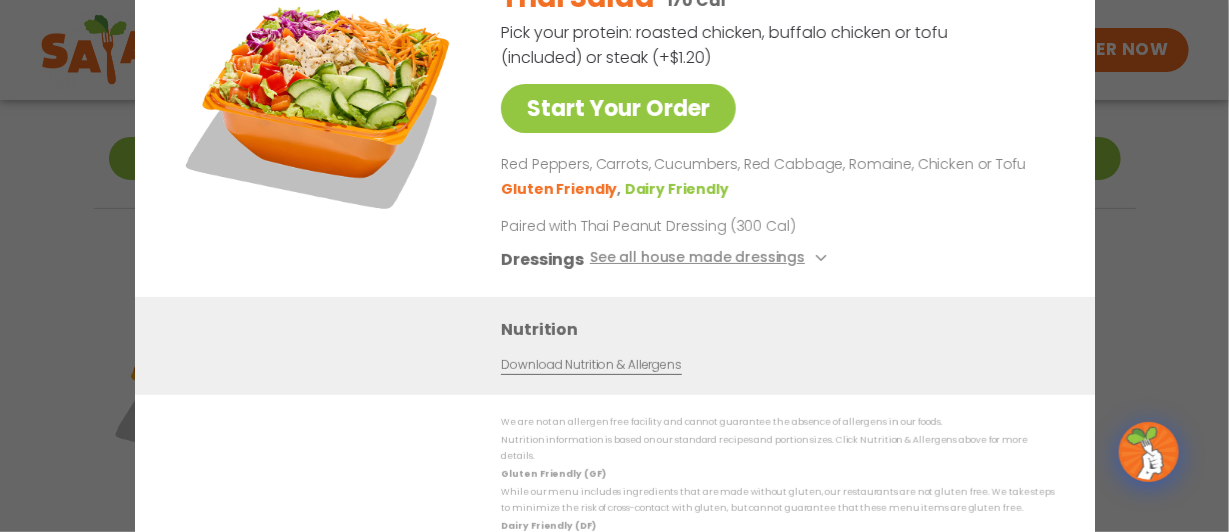 click on "Start Your Order Thai Salad  170 Cal  Pick your protein: roasted chicken, buffalo chicken or tofu (included) or steak (+$1.20)   Start Your Order Red Peppers, Carrots, Cucumbers, Red Cabbage, Romaine, Chicken or Tofu Gluten Friendly Dairy Friendly Paired with Thai Peanut Dressing (300 Cal) Dressings   See all house made dressings    Thai Peanut GF DF   Balsamic Vinaigrette GF DF V   BBQ Ranch [PERSON_NAME] GF   Creamy Blue Cheese GF   Creamy Greek GF   Jalapeño Ranch GF   Ranch GF Nutrition   Download Nutrition & Allergens We are not an allergen free facility and cannot guarantee the absence of allergens in our foods. Nutrition information is based on our standard recipes and portion sizes. Click Nutrition & Allergens above for more details. Gluten Friendly (GF) While our menu includes ingredients that are made without gluten, our restaurants are not gluten free. We take steps to minimize the risk of cross-contact with gluten, but cannot guarantee that these menu items are gluten free." at bounding box center (614, 266) 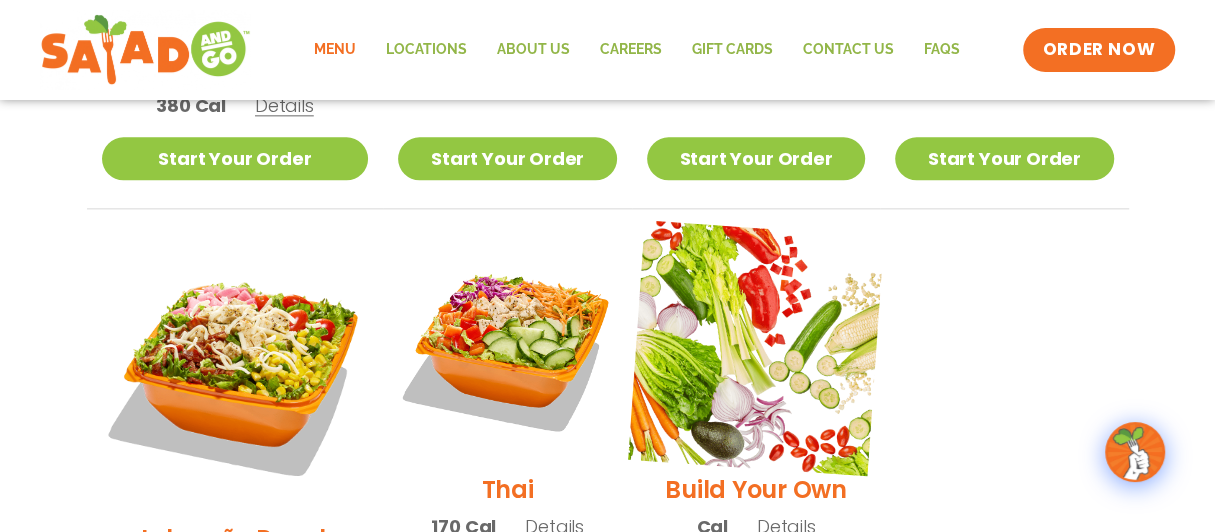 click at bounding box center (756, 348) 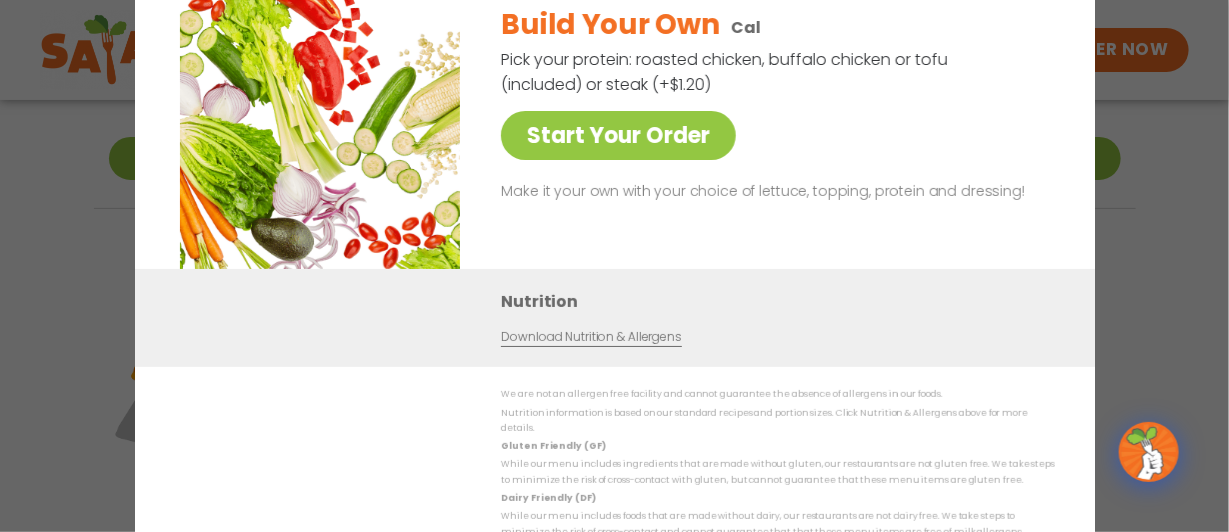 click on "Start Your Order Build Your Own  Cal  Pick your protein: roasted chicken, buffalo chicken or tofu (included) or steak (+$1.20)   Start Your Order Make it your own with your choice of lettuce, topping, protein and dressing! Nutrition   Download Nutrition & Allergens We are not an allergen free facility and cannot guarantee the absence of allergens in our foods. Nutrition information is based on our standard recipes and portion sizes. Click Nutrition & Allergens above for more details. Gluten Friendly (GF) While our menu includes ingredients that are made without gluten, our restaurants are not gluten free. We take steps to minimize the risk of cross-contact with gluten, but cannot guarantee that these menu items are gluten free. Dairy Friendly (DF) While our menu includes foods that are made without dairy, our restaurants are not dairy free. We take steps to minimize the risk of cross-contact and cannot guarantee that that these menu items are free of milk allergens." at bounding box center [614, 266] 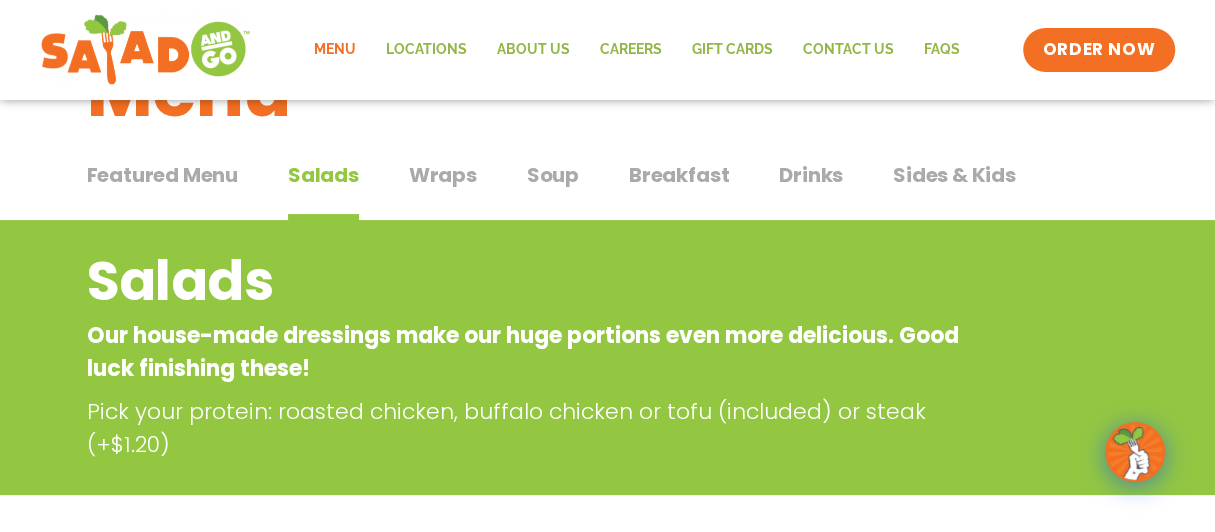 scroll, scrollTop: 99, scrollLeft: 0, axis: vertical 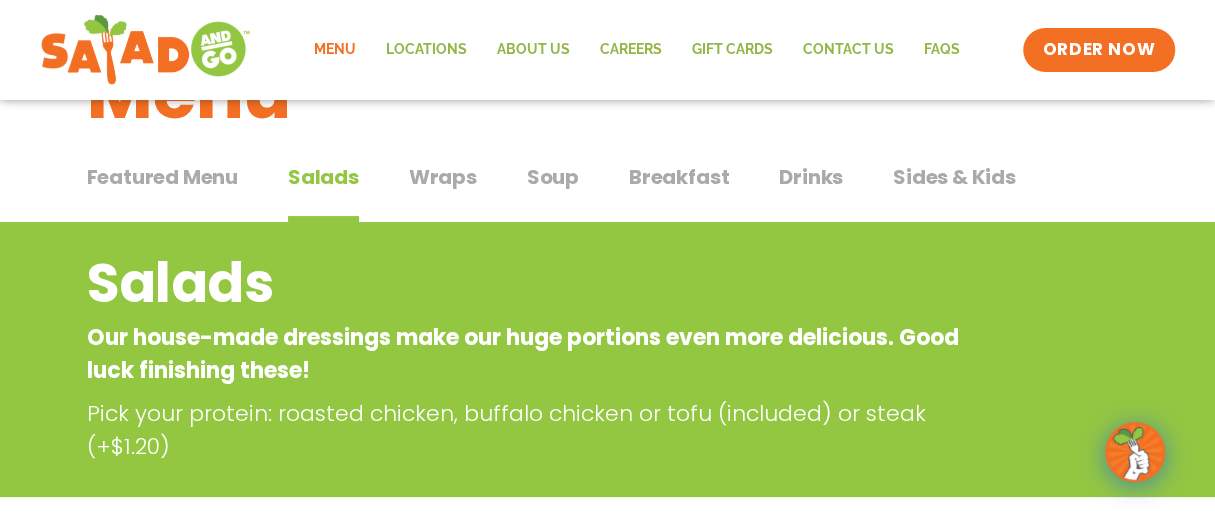 click on "Soup" at bounding box center [553, 177] 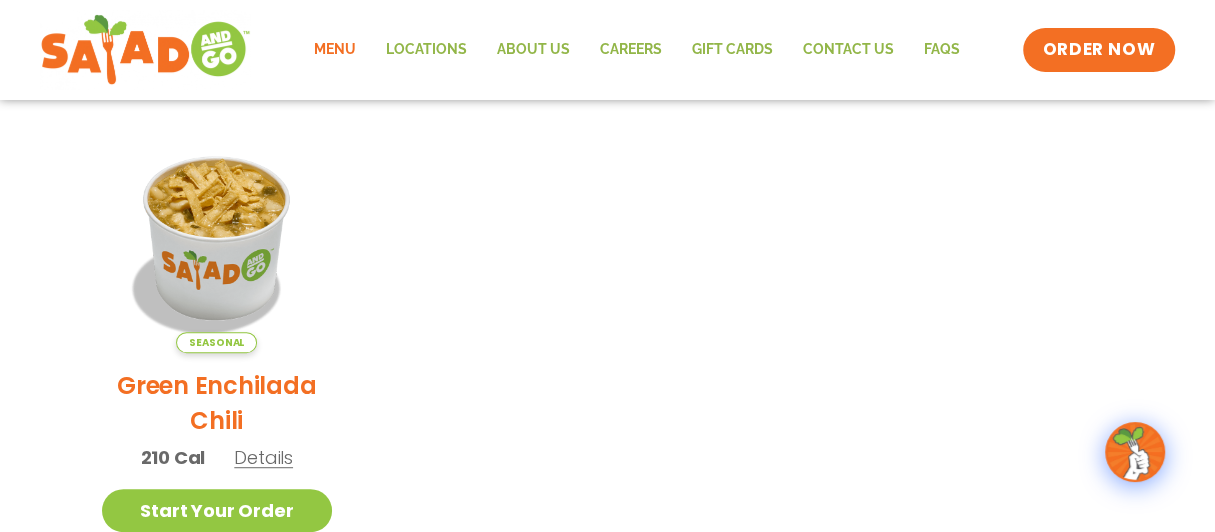 scroll, scrollTop: 499, scrollLeft: 0, axis: vertical 